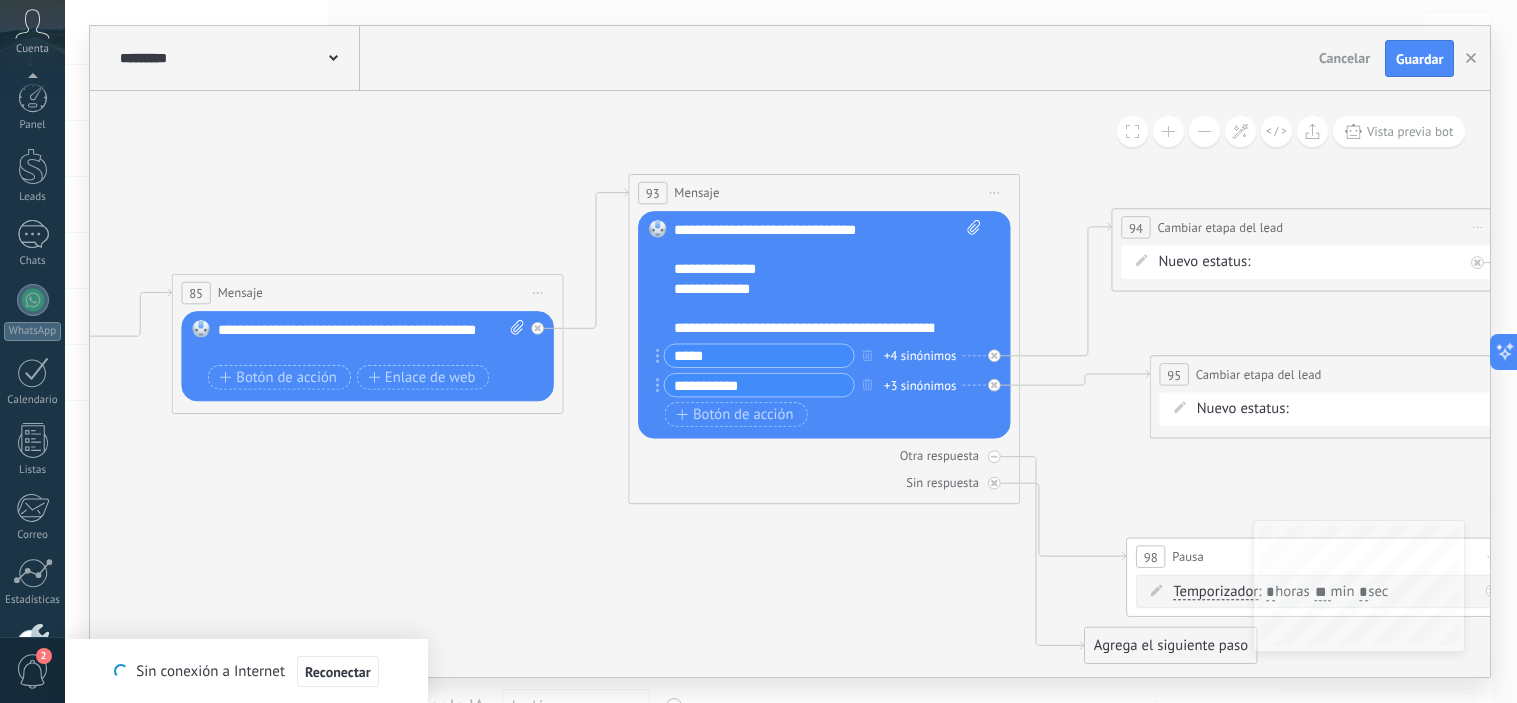 scroll, scrollTop: 0, scrollLeft: 0, axis: both 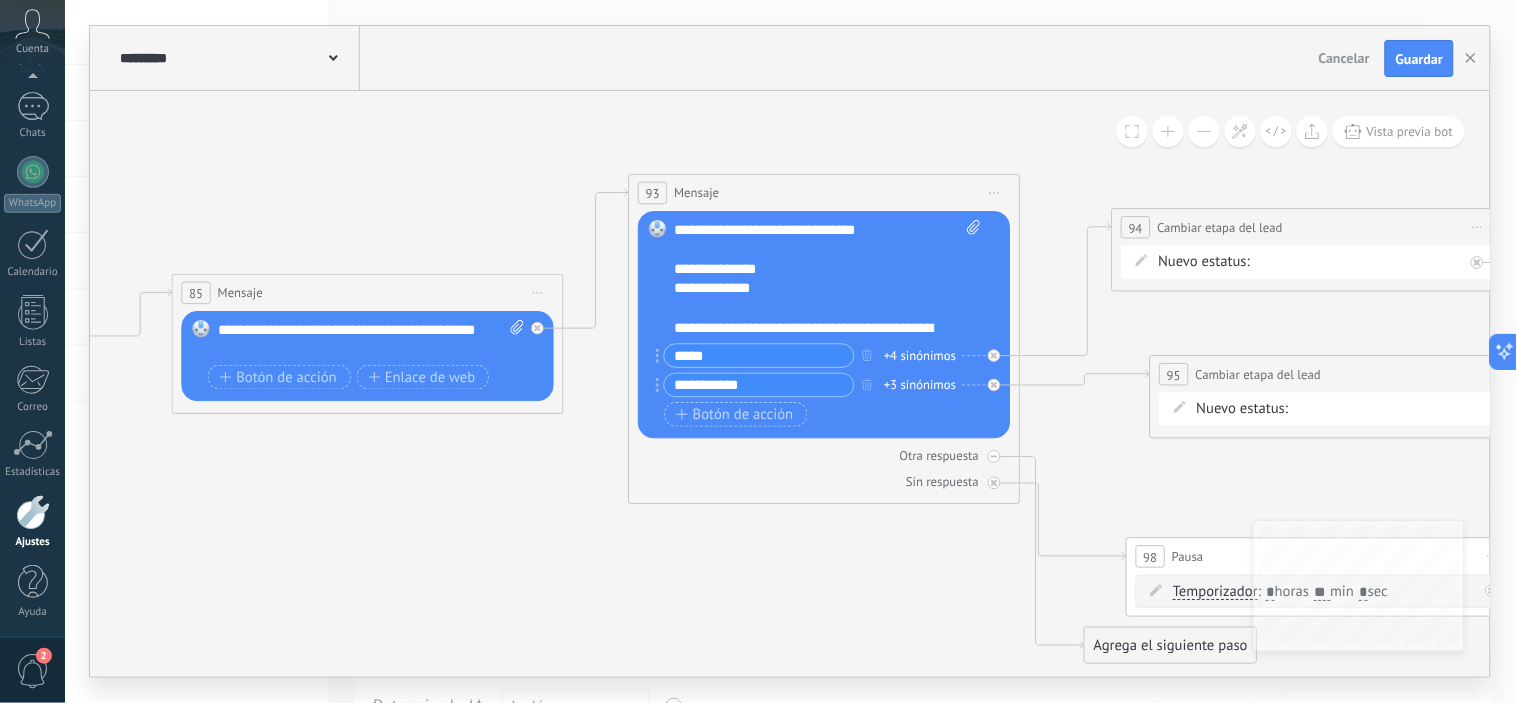 click on "*****" at bounding box center [759, 356] 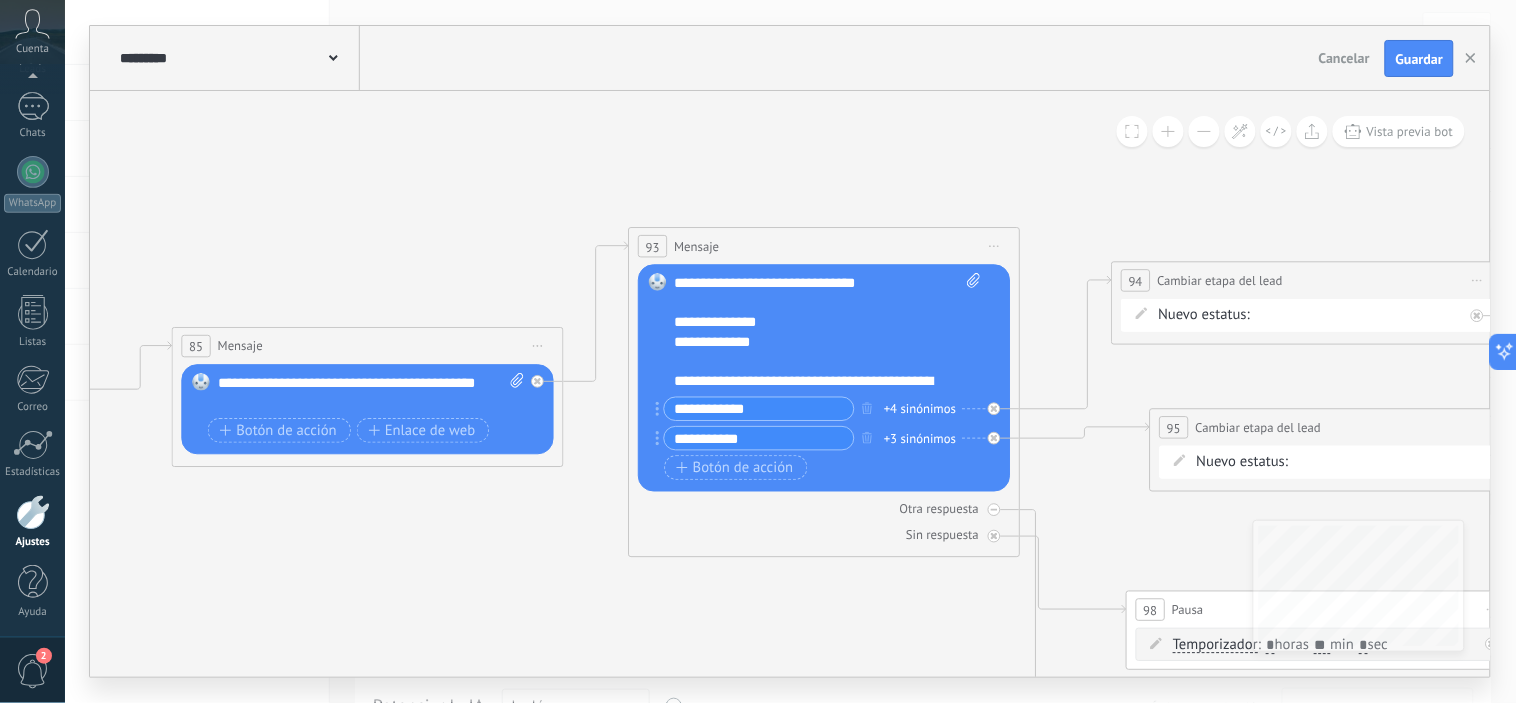 type on "**********" 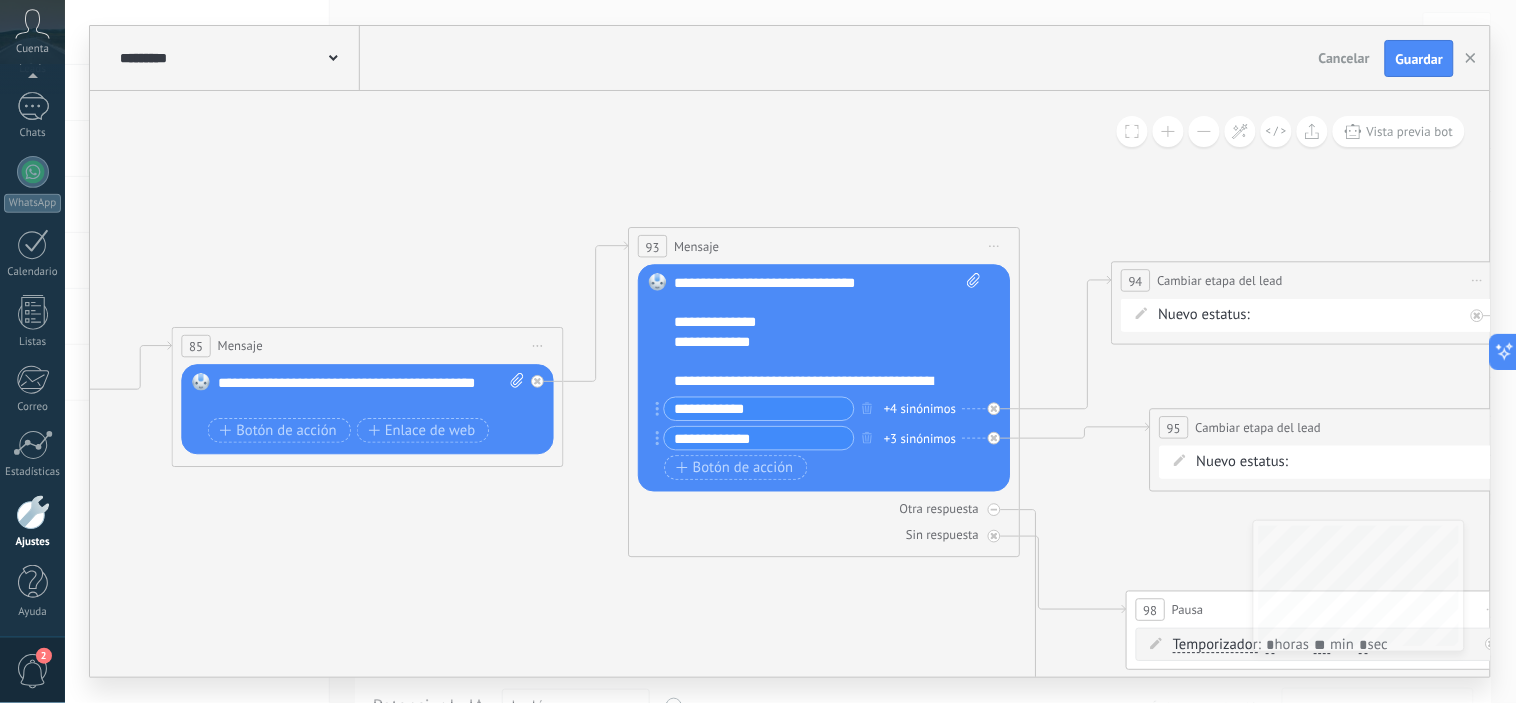 type on "**********" 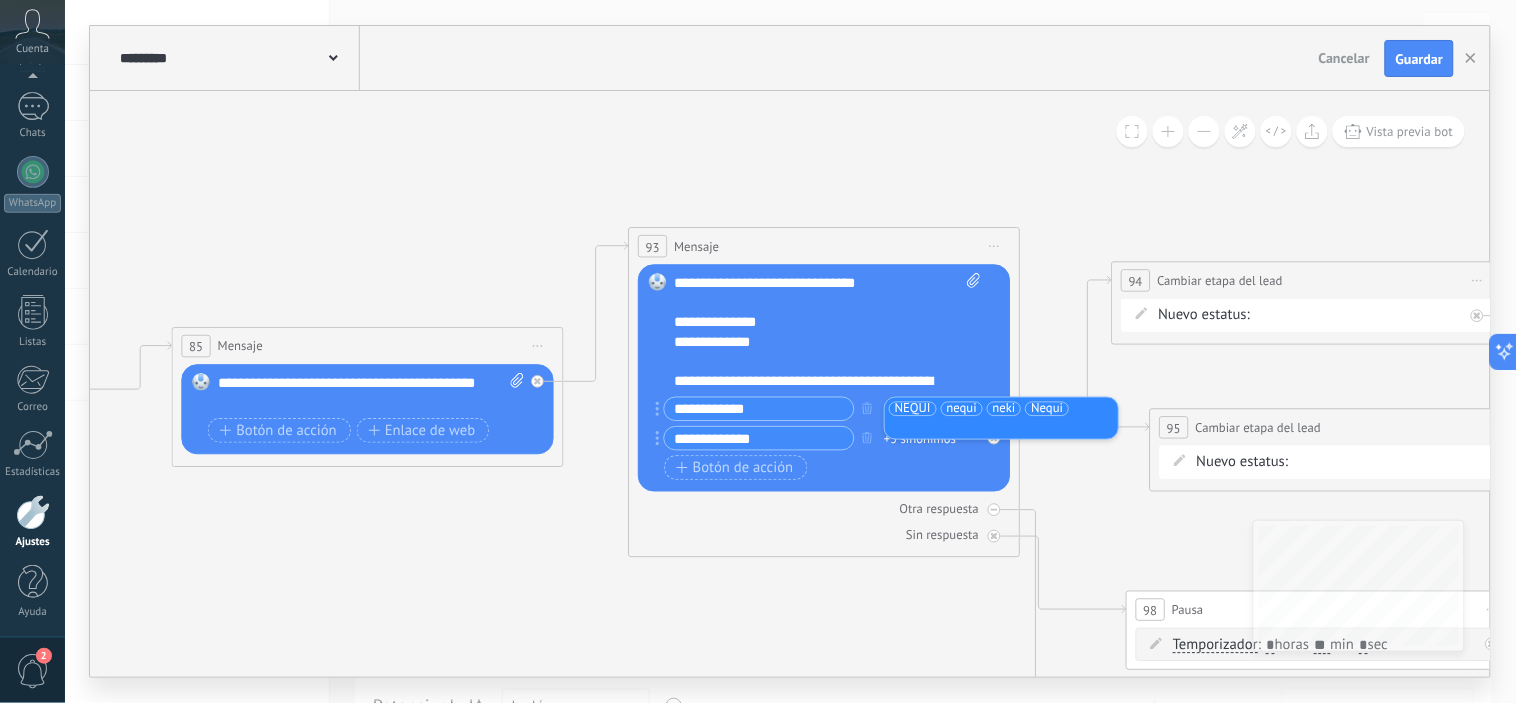 click on "NEQUI" at bounding box center (913, 408) 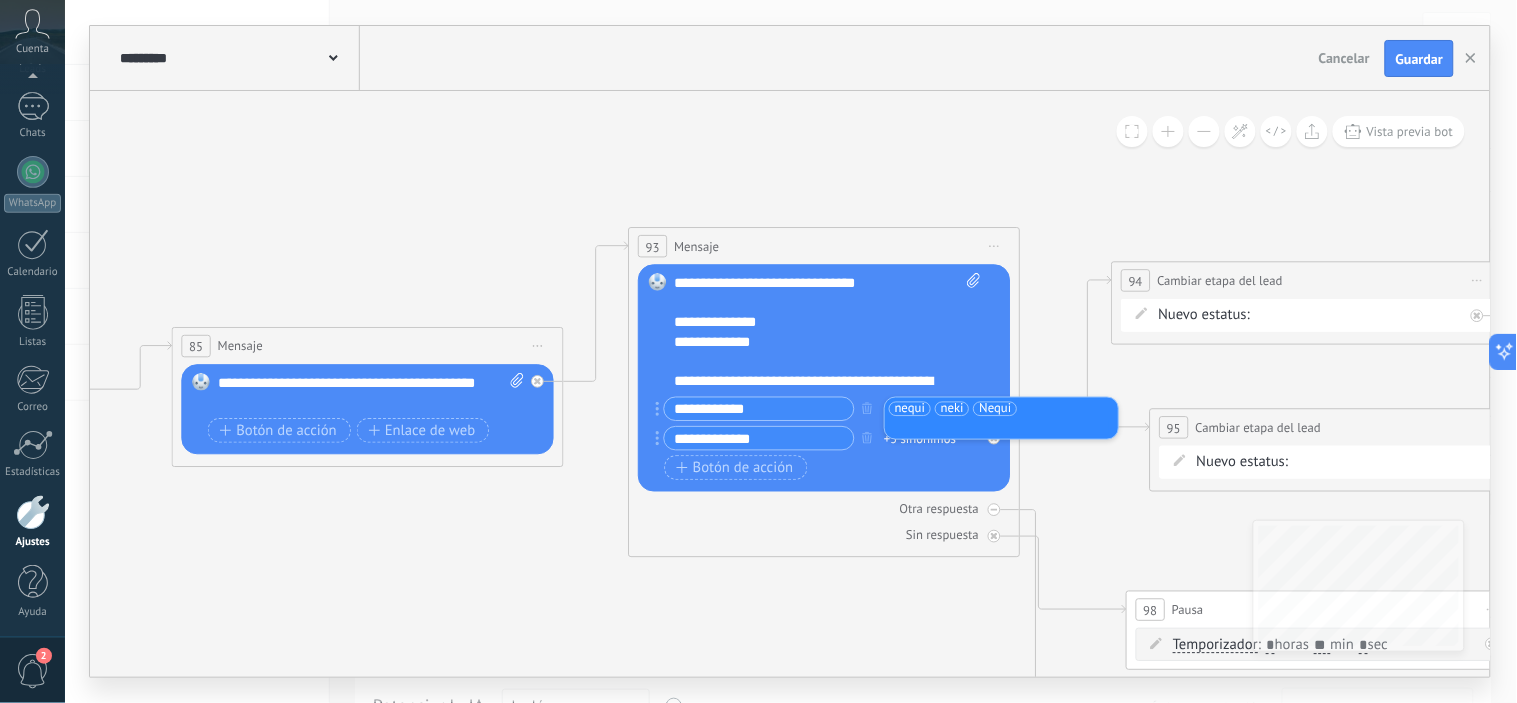 click on "nequi" at bounding box center (910, 408) 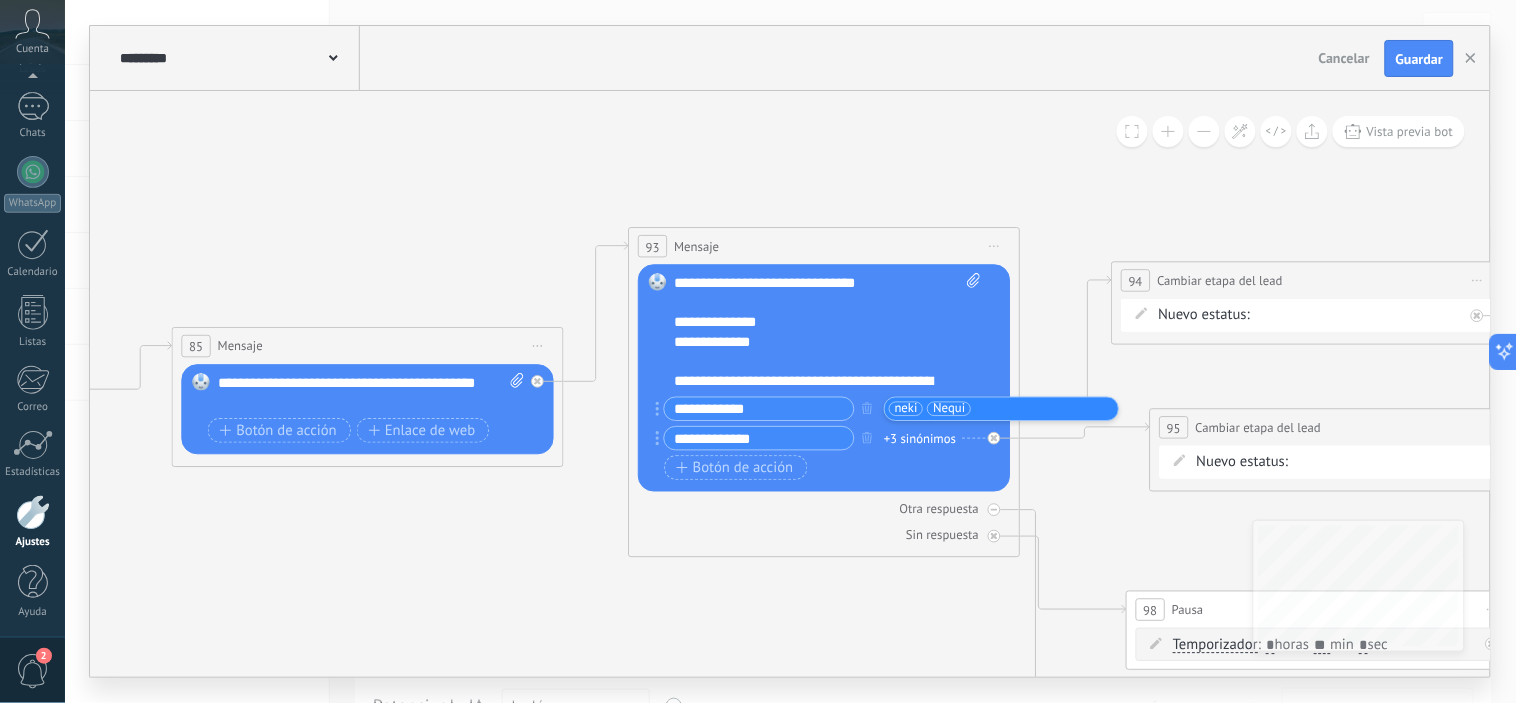 click on "neki" at bounding box center [906, 409] 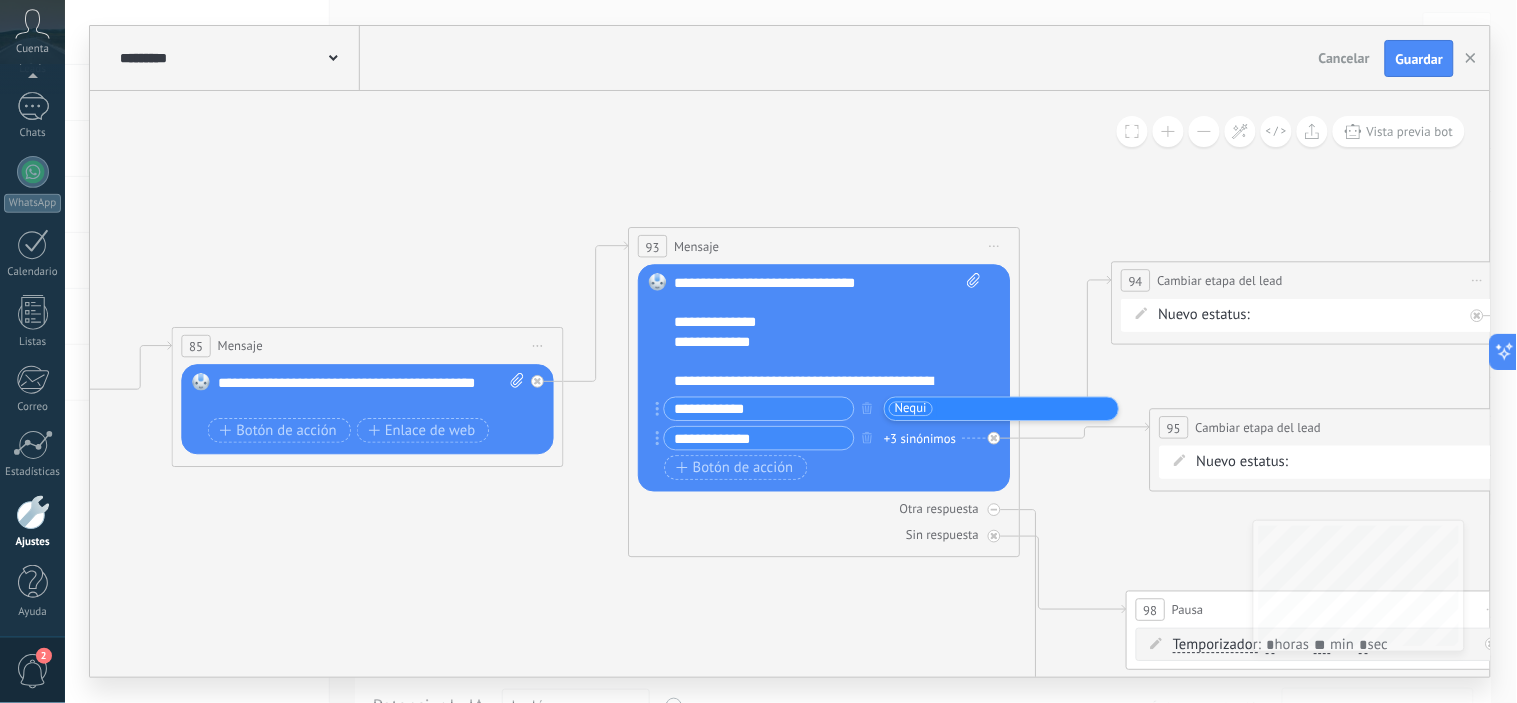 click on "Nequi" at bounding box center (911, 409) 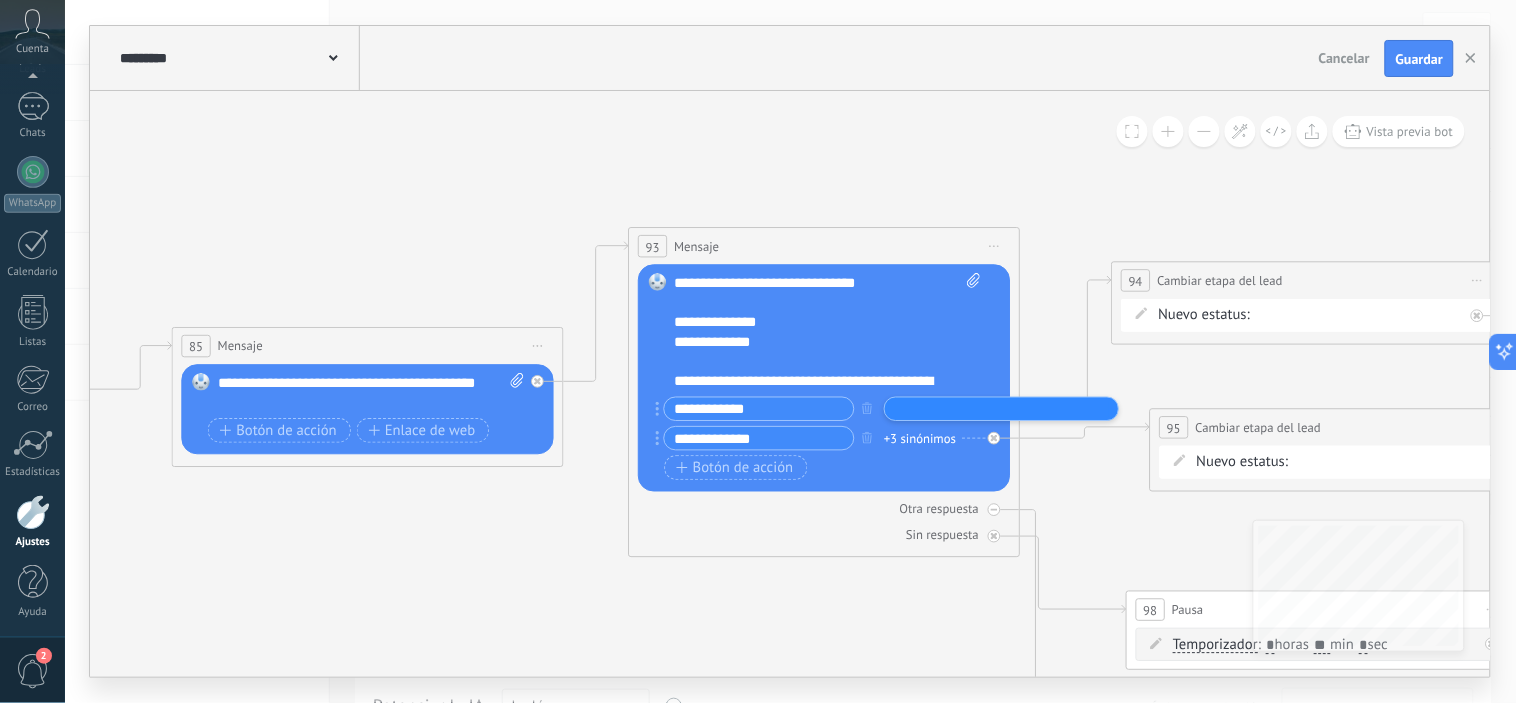 click at bounding box center [939, 408] 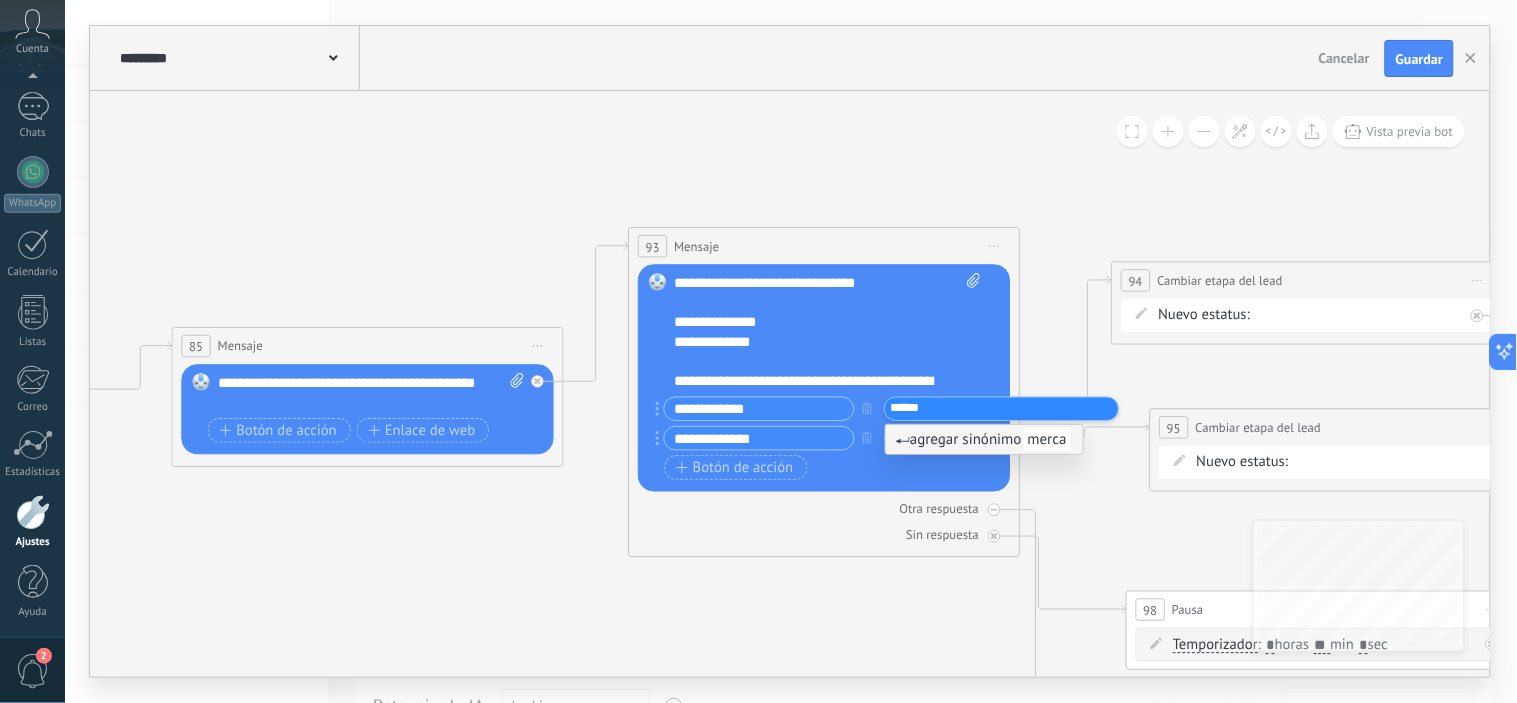 type on "*******" 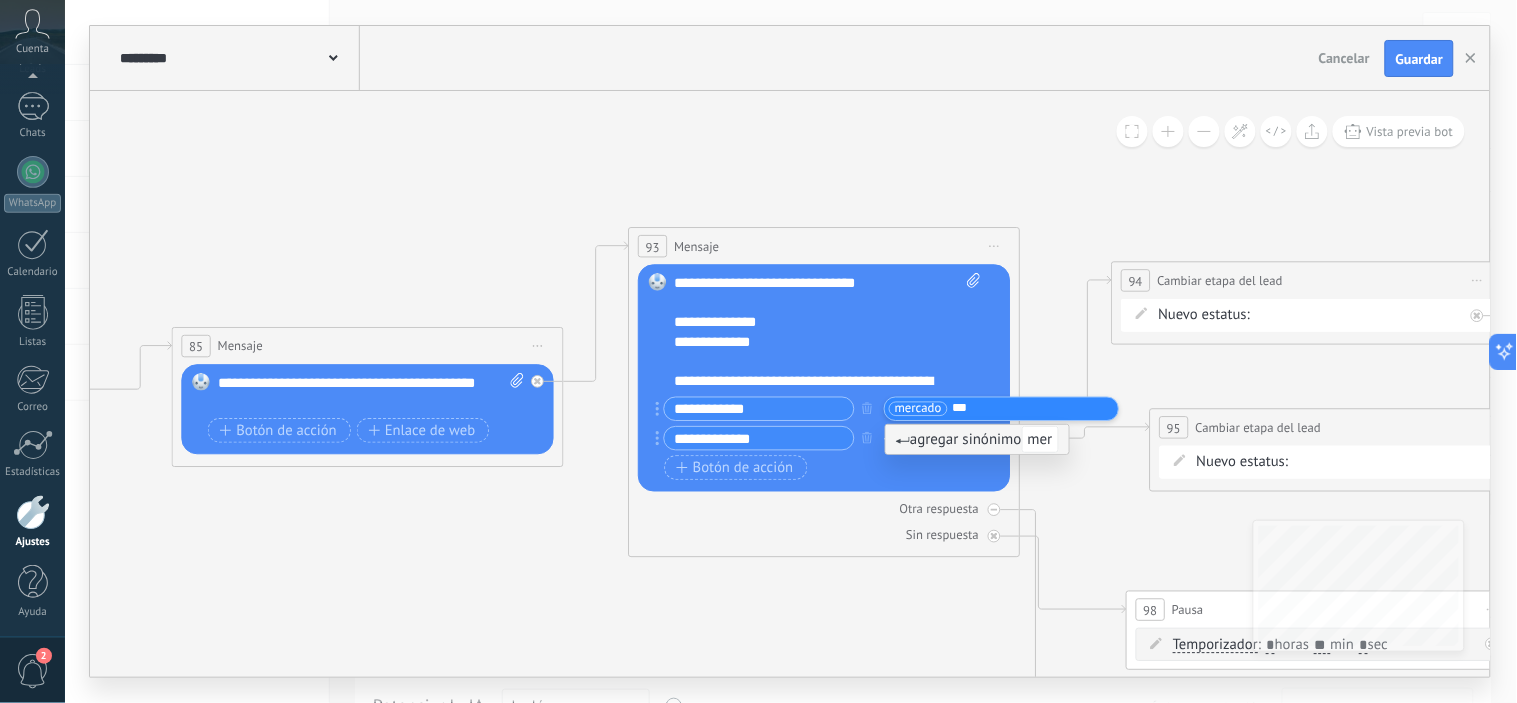 type on "****" 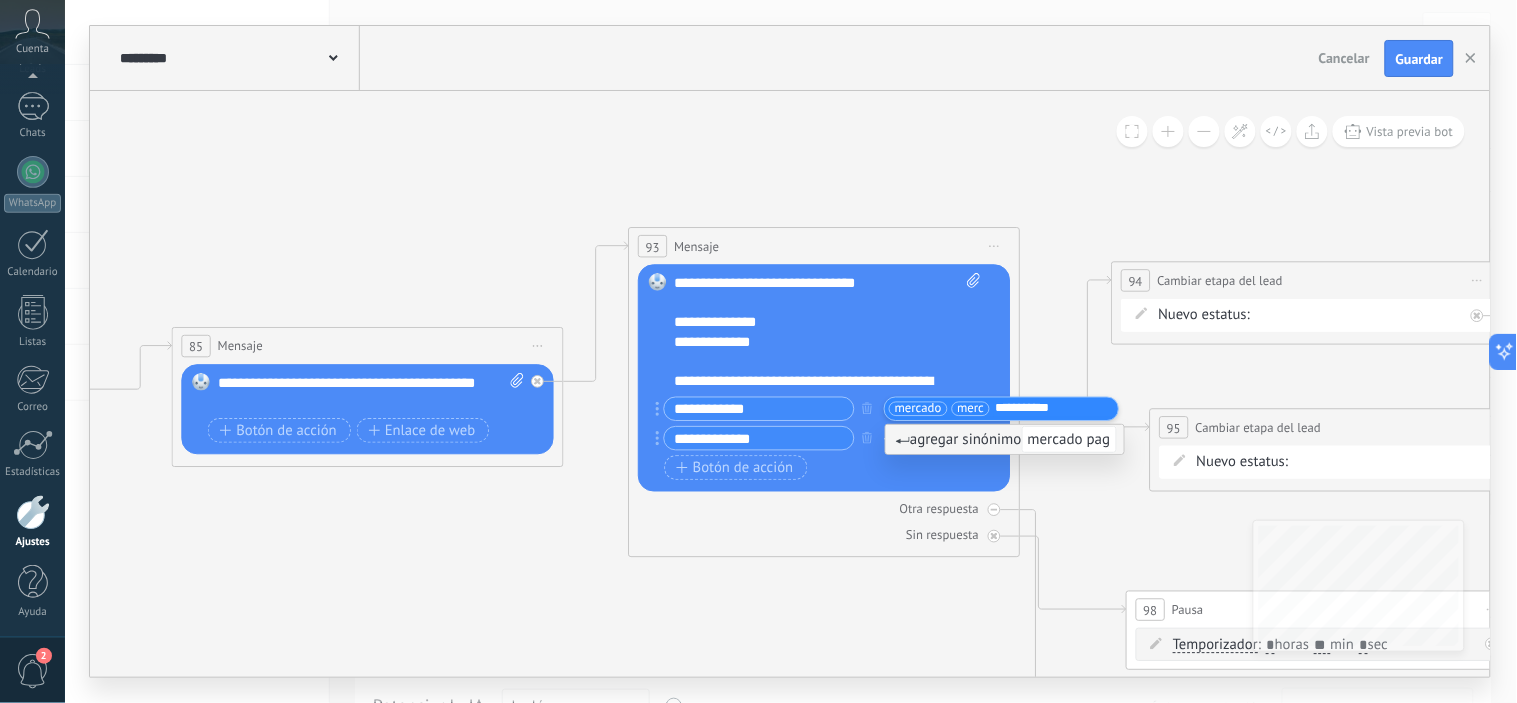 type on "**********" 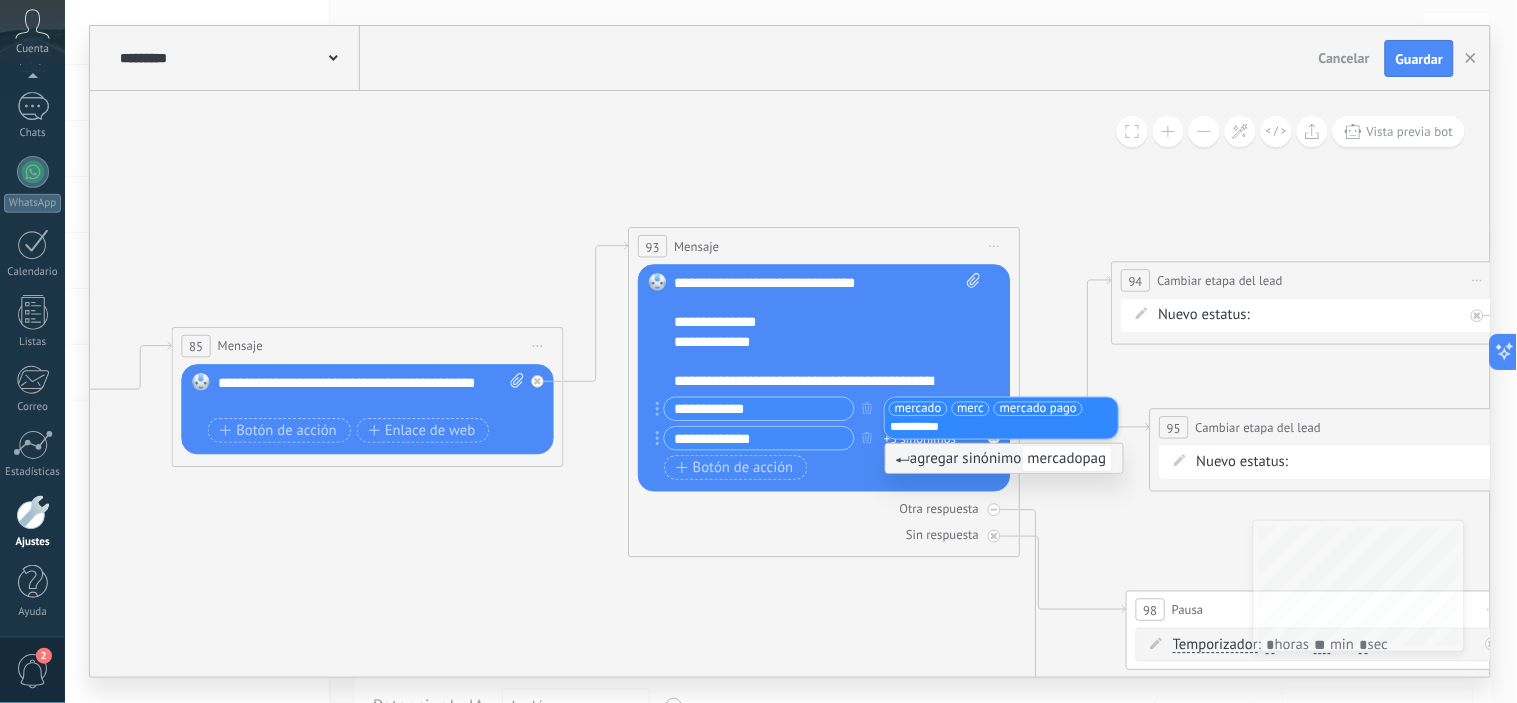 type on "**********" 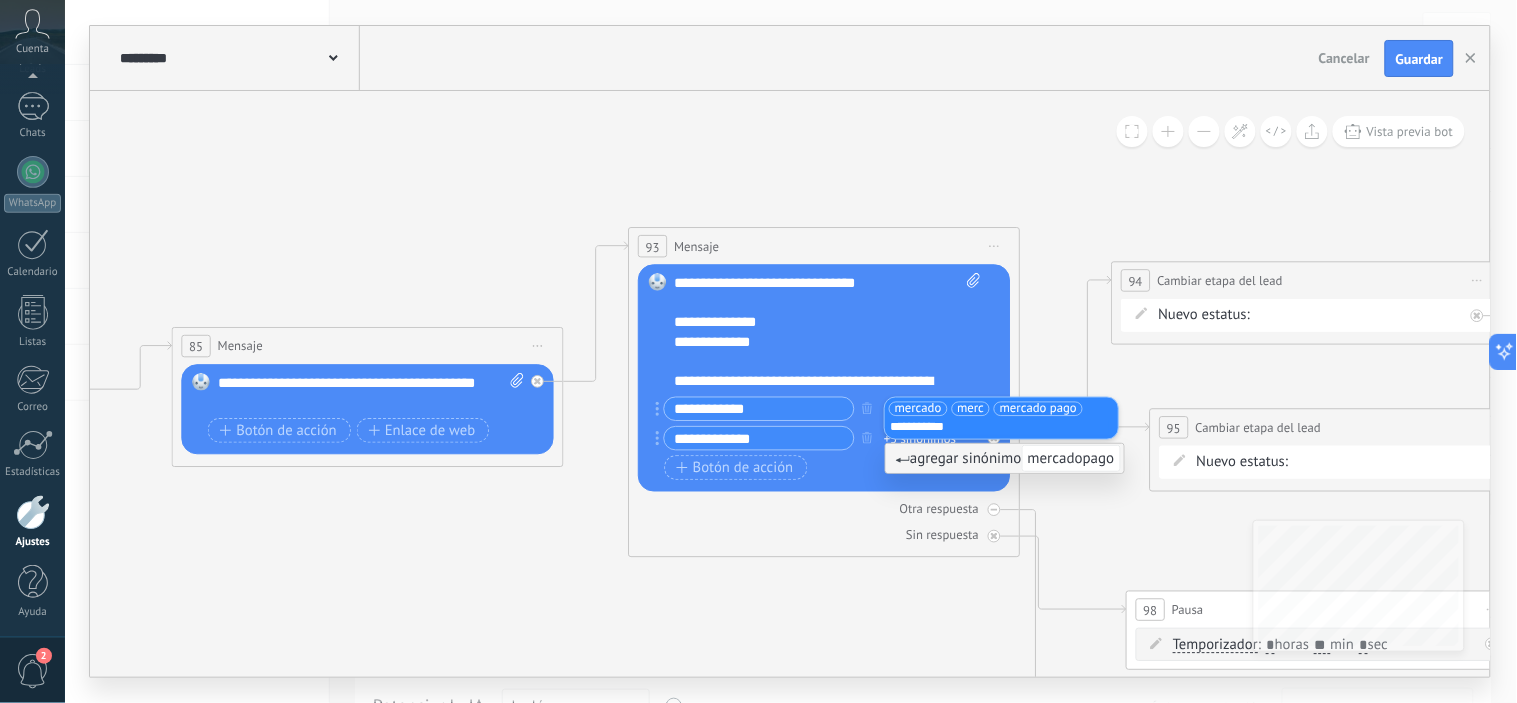 type 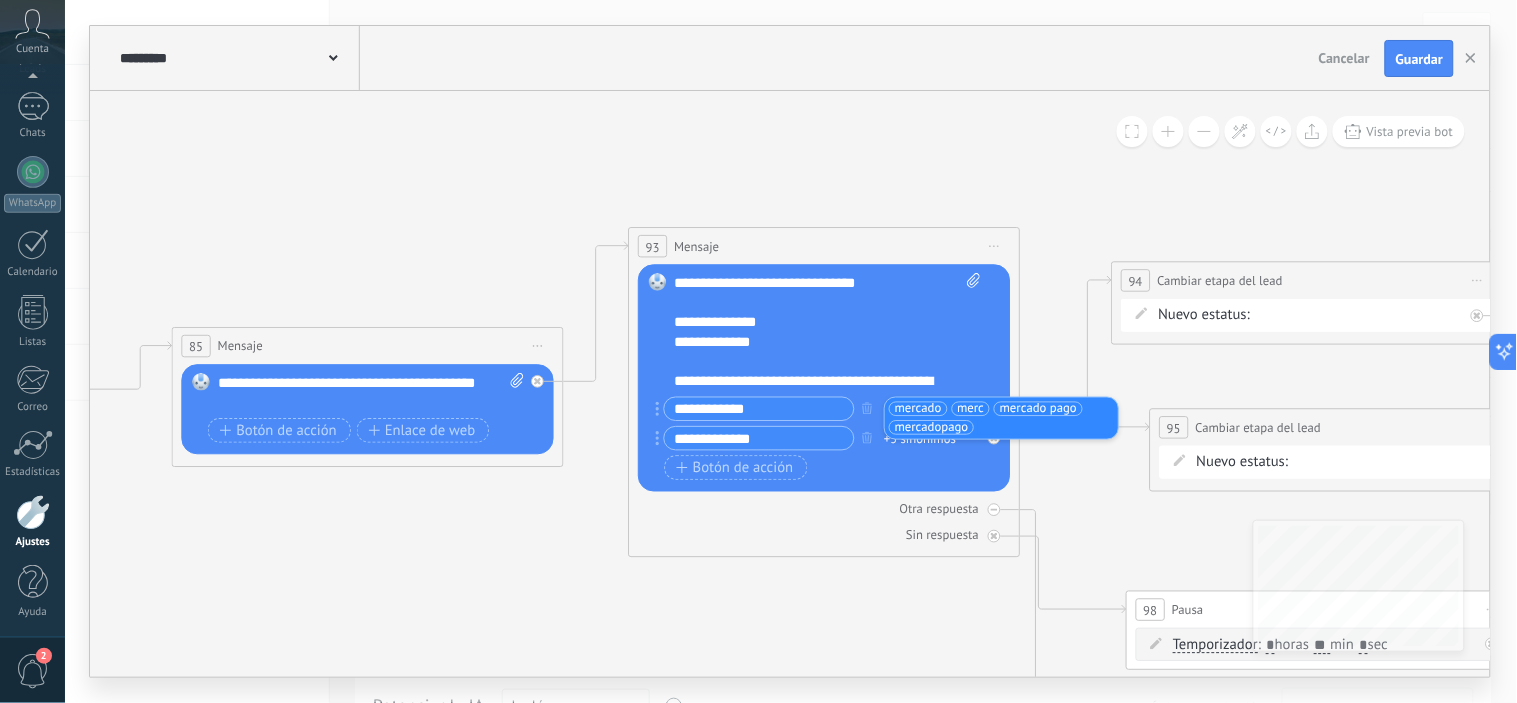 click on "**********" at bounding box center (814, 438) 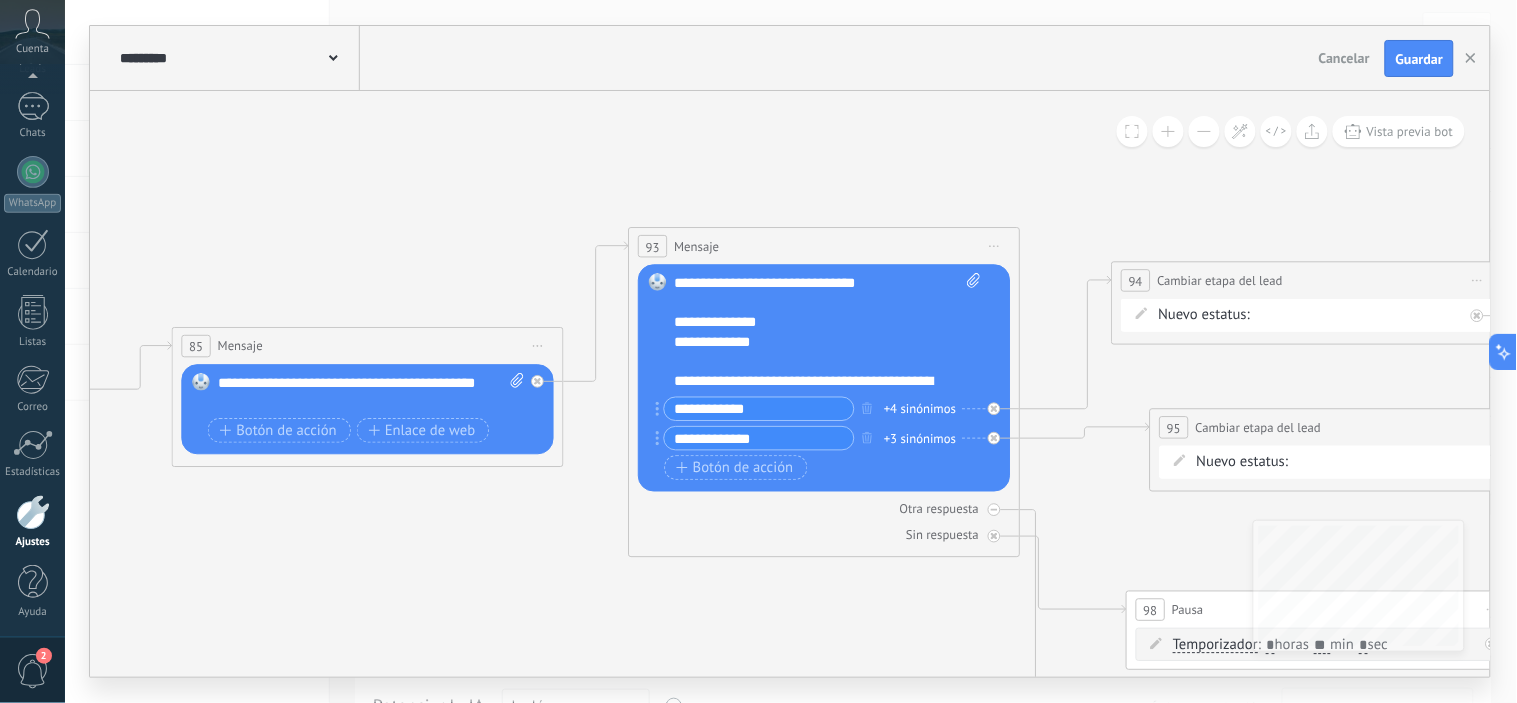 click on "+3 sinónimos" at bounding box center (920, 439) 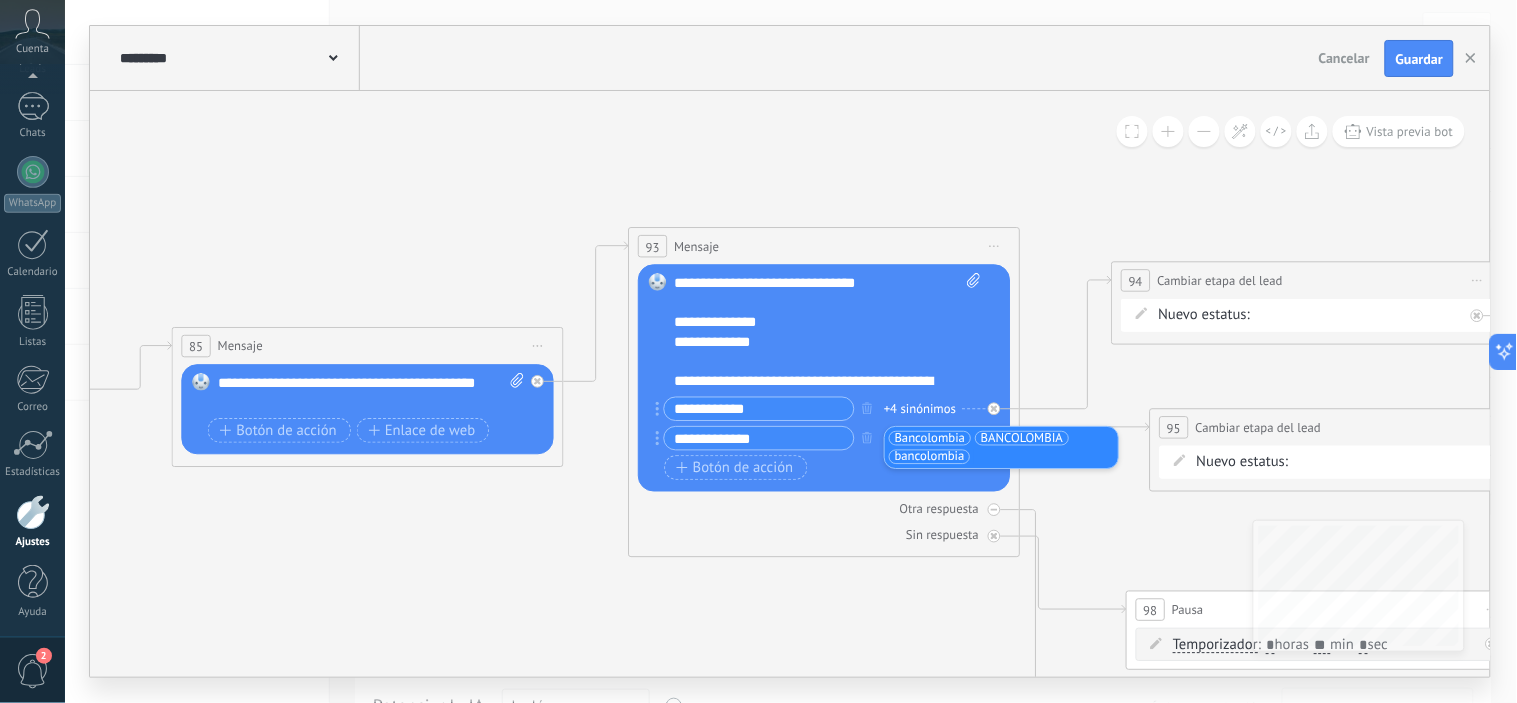 drag, startPoint x: 982, startPoint y: 454, endPoint x: 898, endPoint y: 458, distance: 84.095184 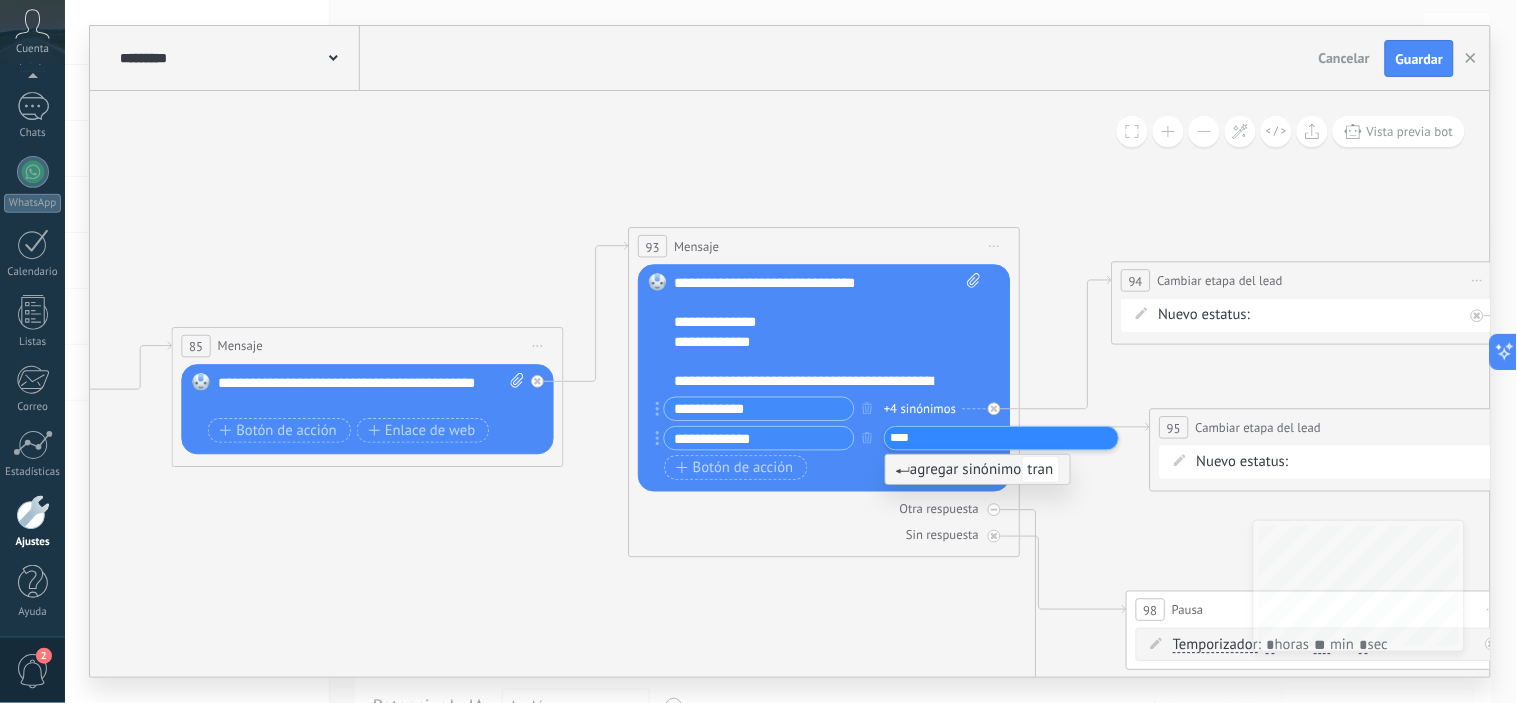 type on "*****" 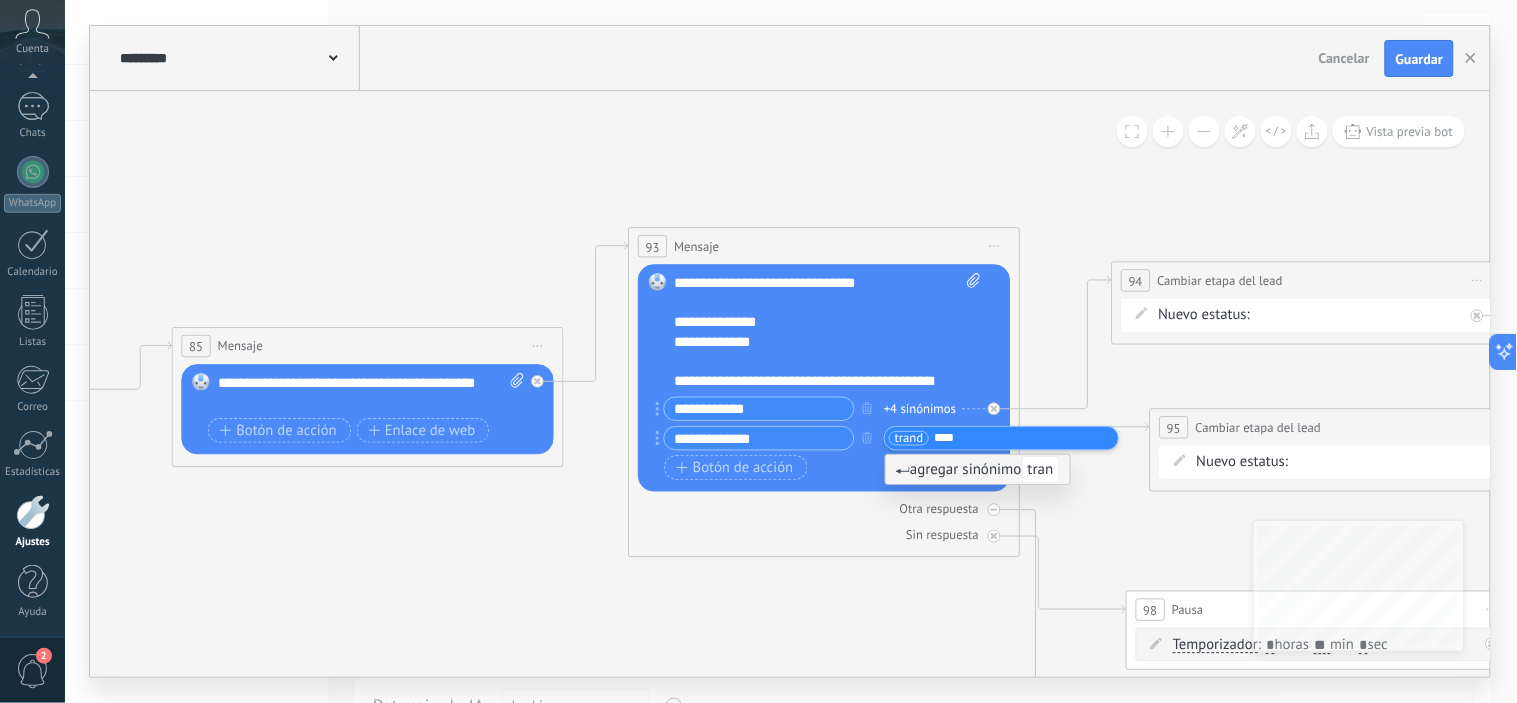 type on "*****" 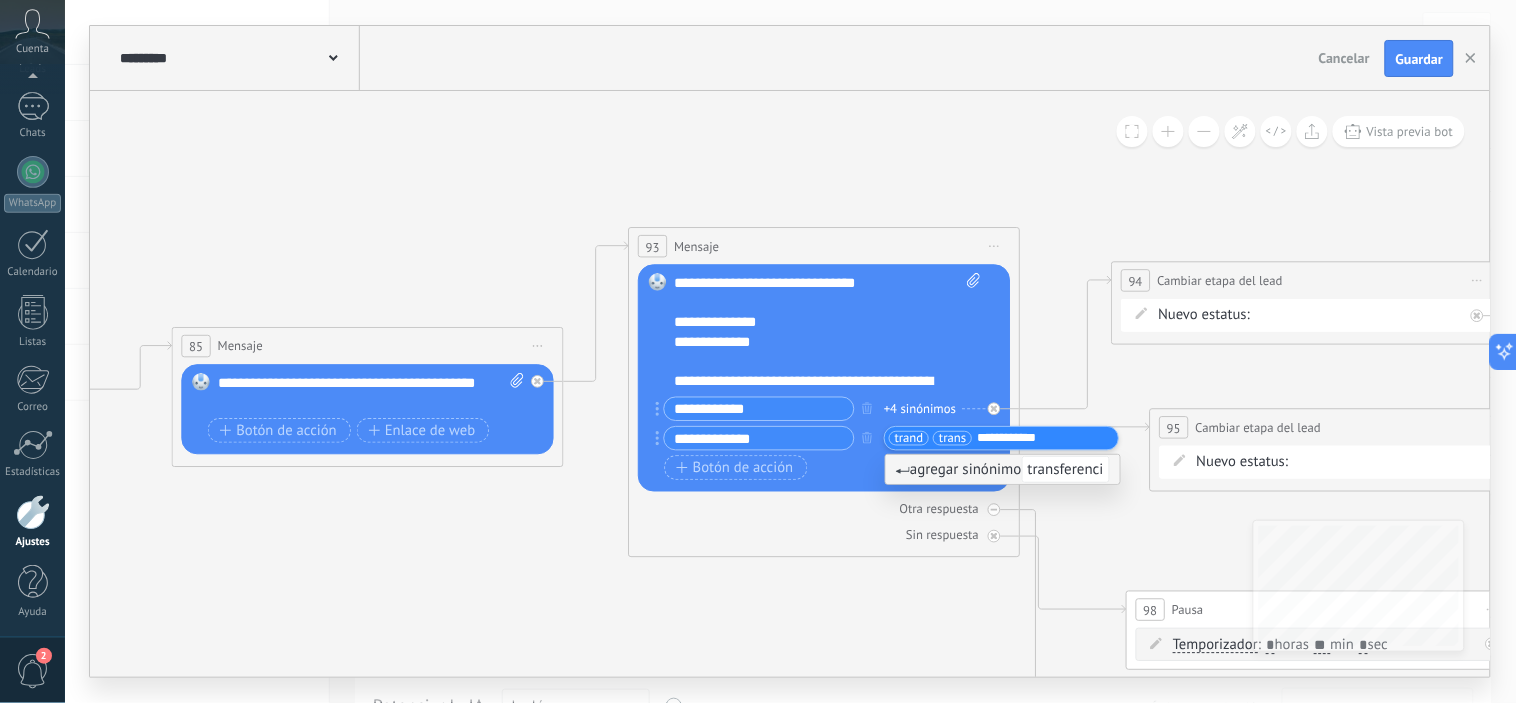 type on "**********" 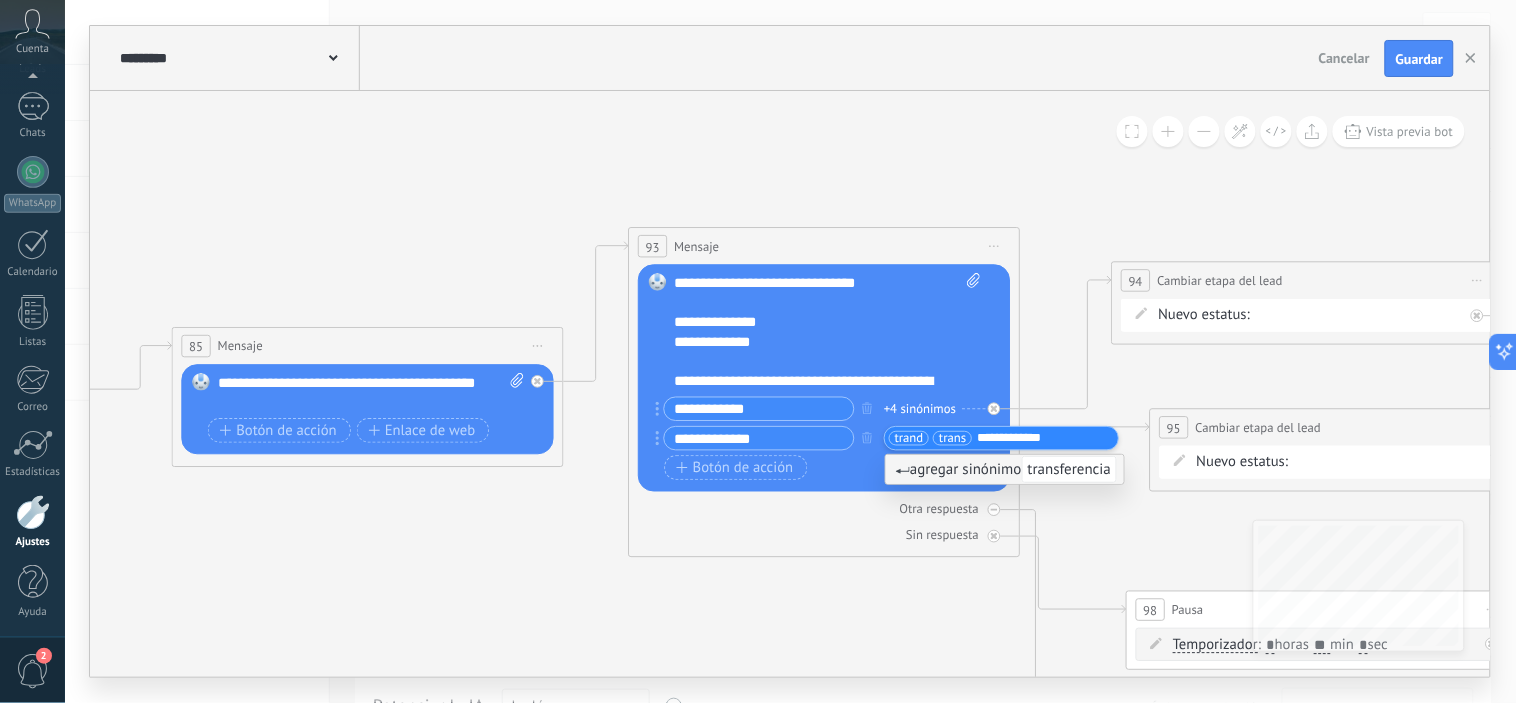 type 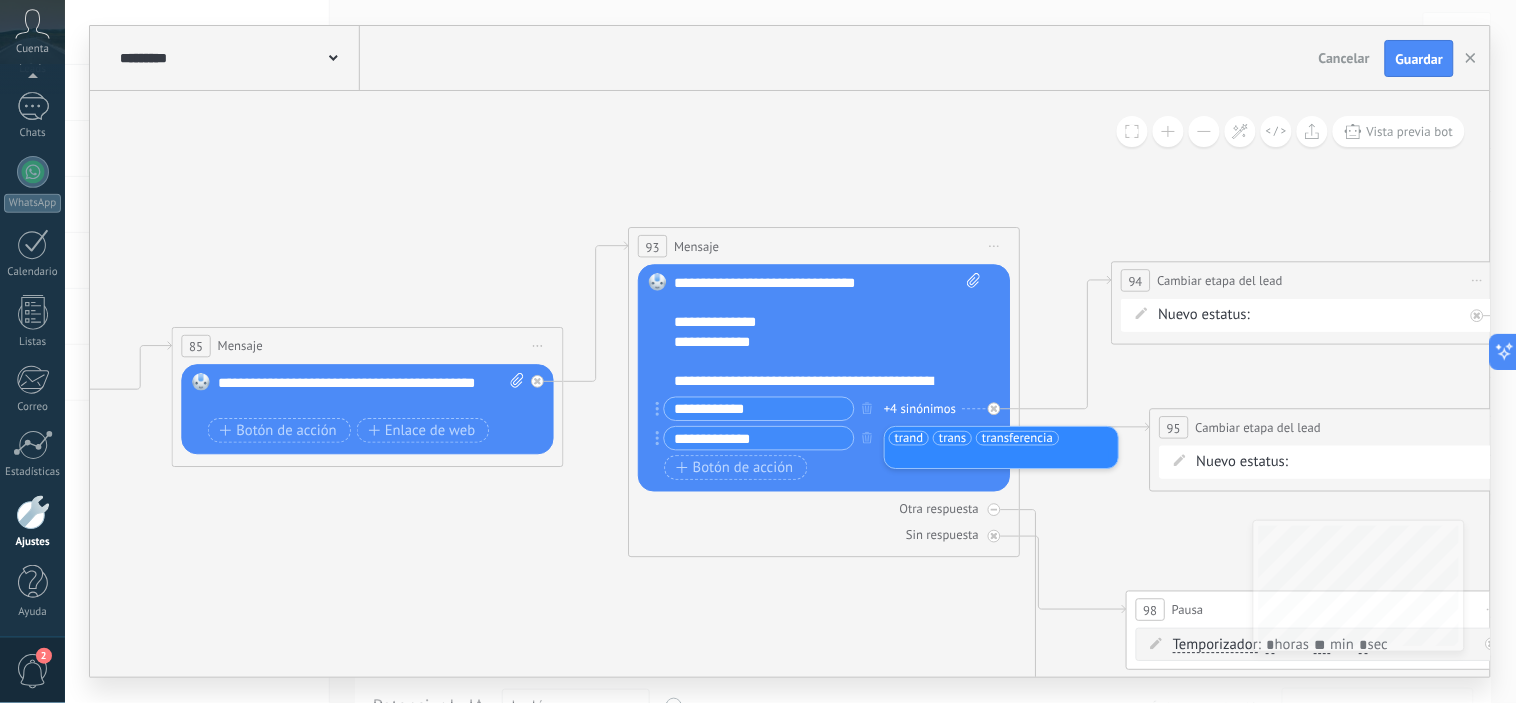 click on "Botón de acción
Enlace de web" at bounding box center (823, 468) 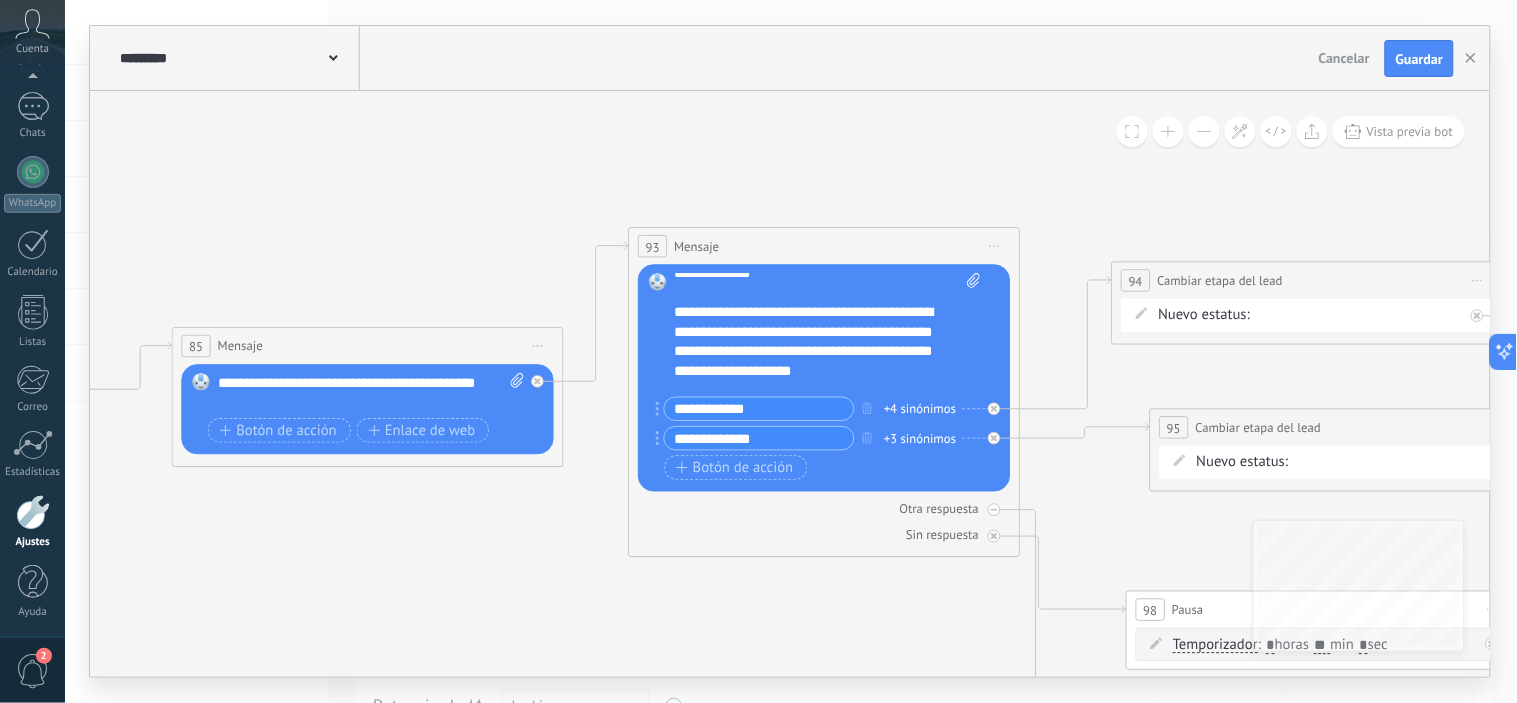 scroll, scrollTop: 100, scrollLeft: 0, axis: vertical 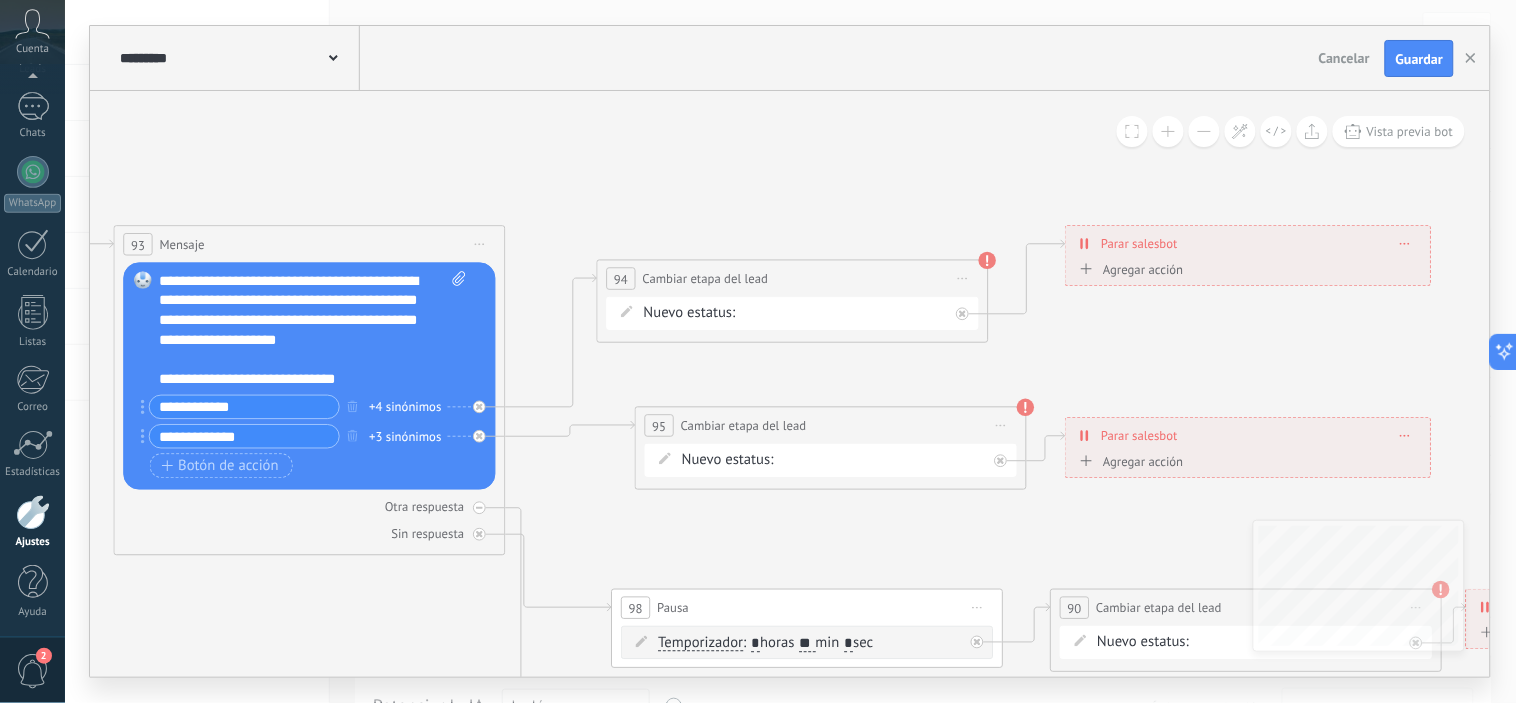 click on "MERCADO PAGO BANCO MACRO REMARKETIN Logrado con éxito Venta Perdido" at bounding box center [0, 0] 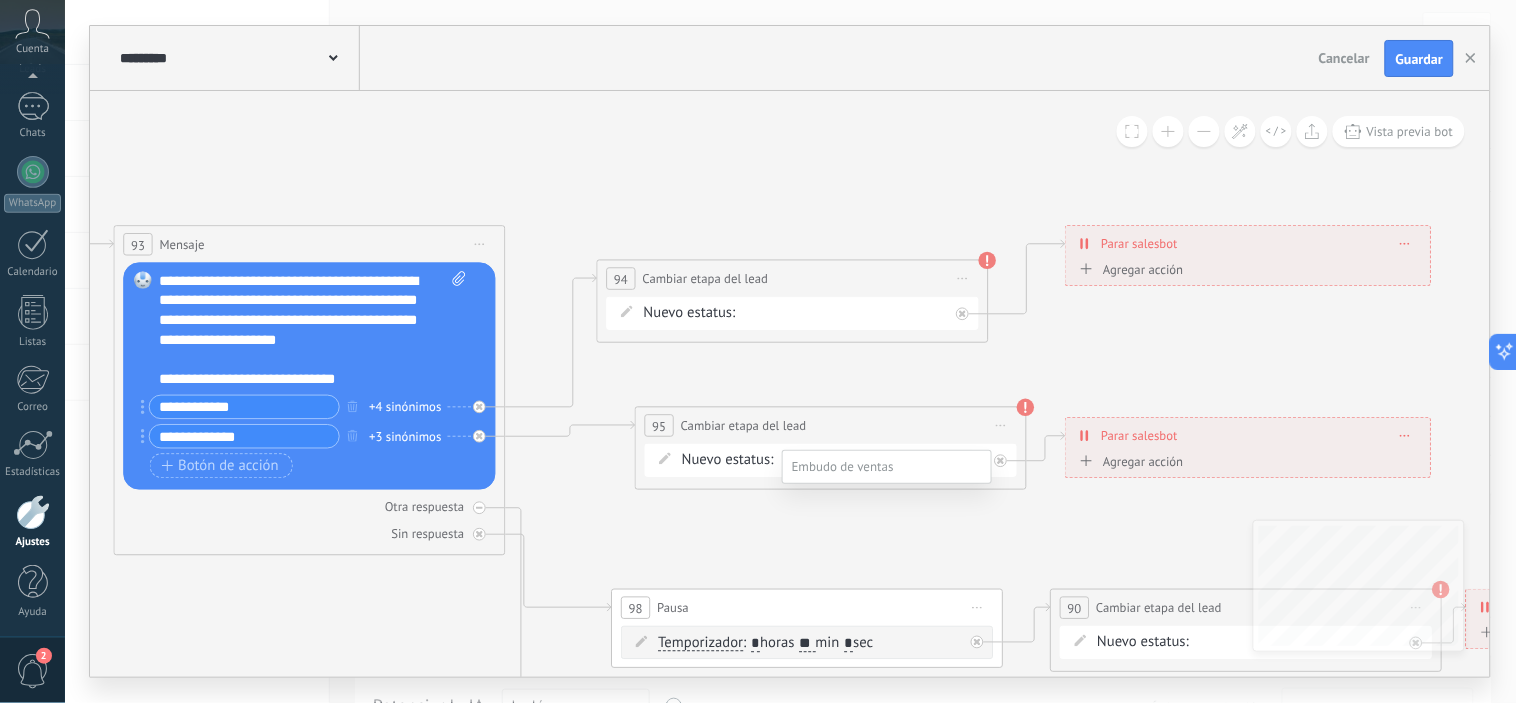 click on "BANCO MACRO" at bounding box center (0, 0) 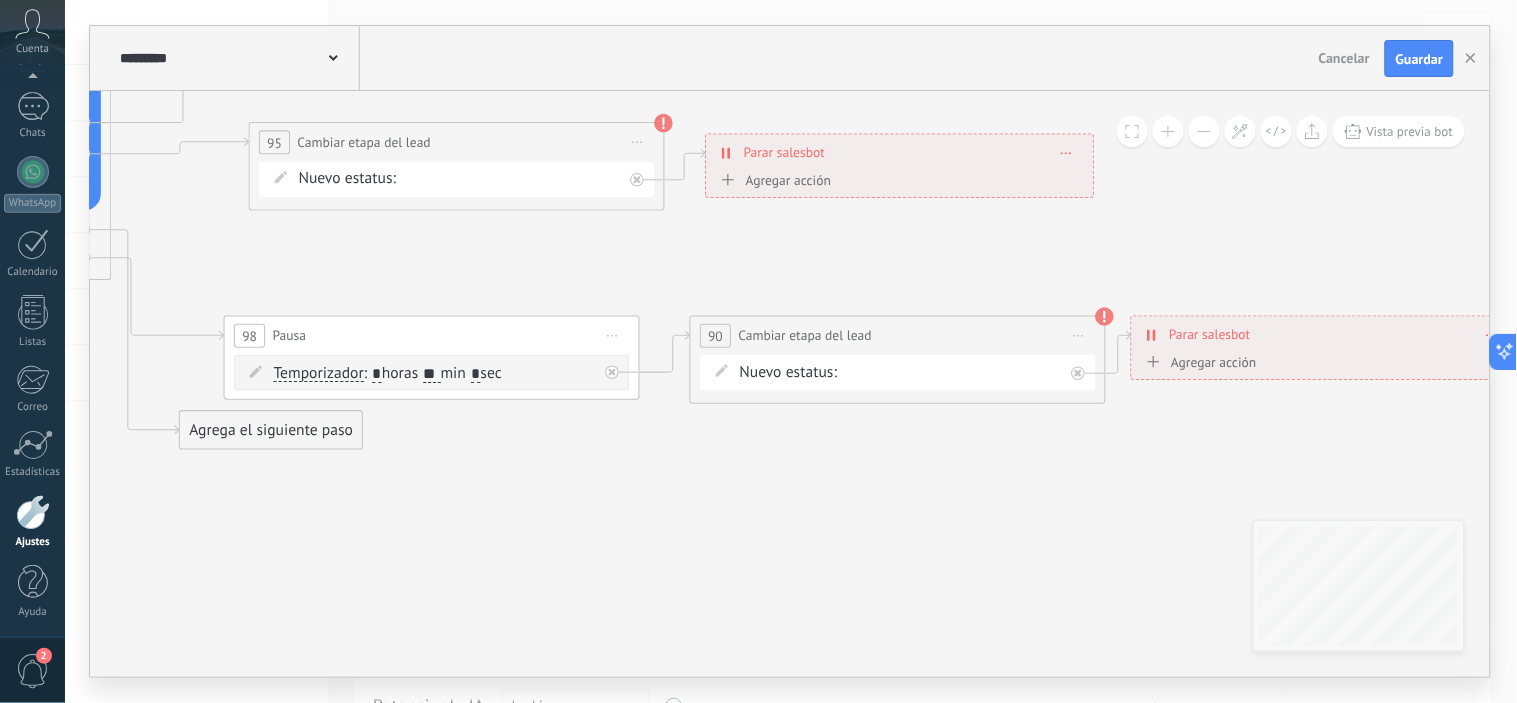 click on "MERCADO PAGO BANCO MACRO REMARKETIN Logrado con éxito Venta Perdido" at bounding box center (0, 0) 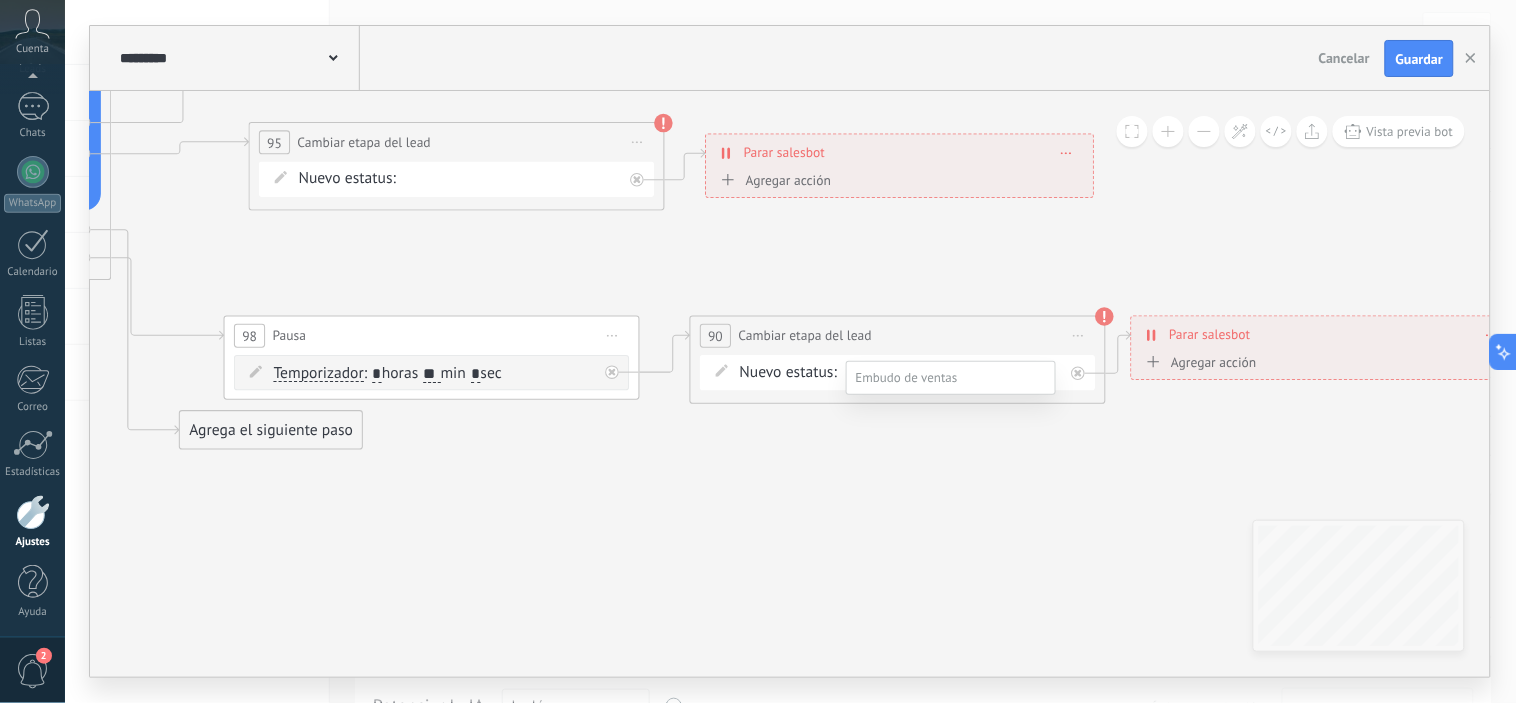 click at bounding box center [791, 351] 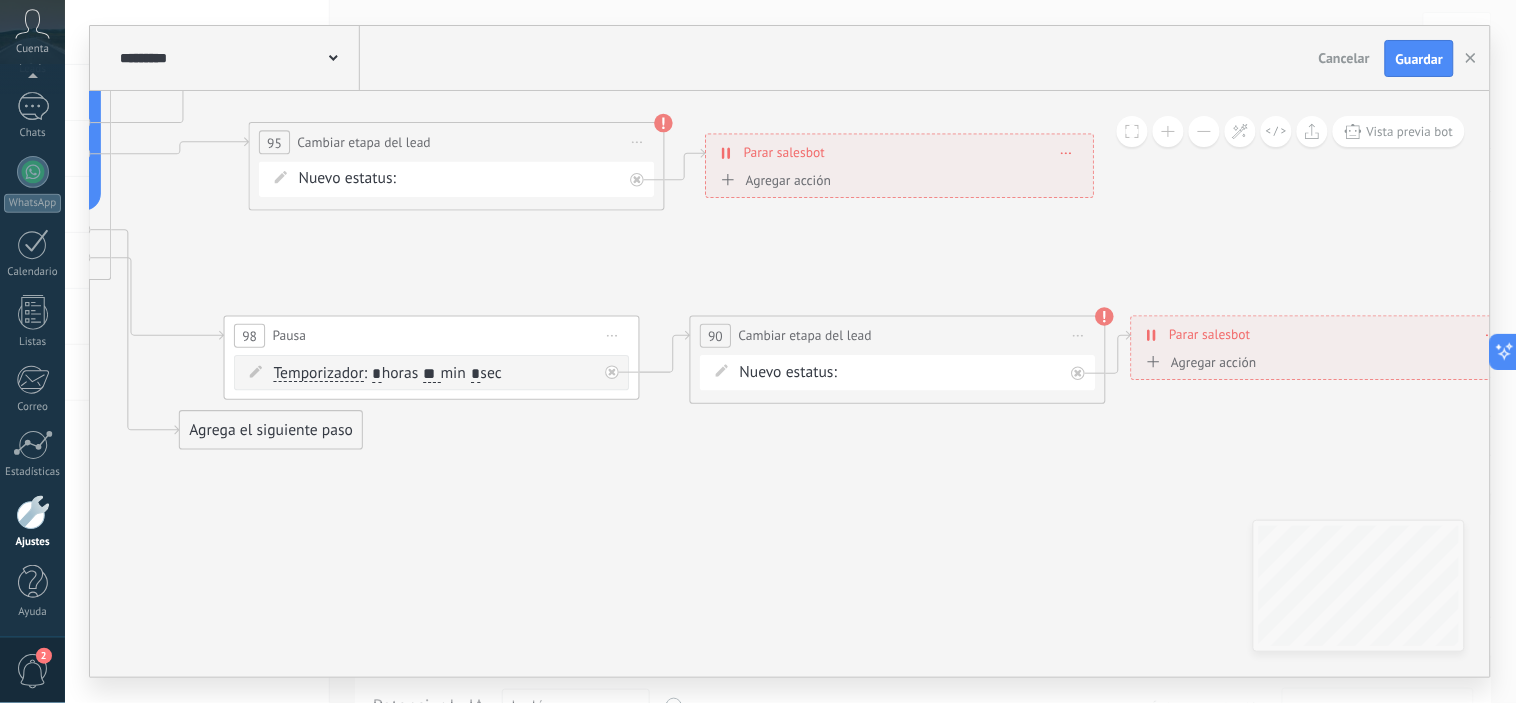 click 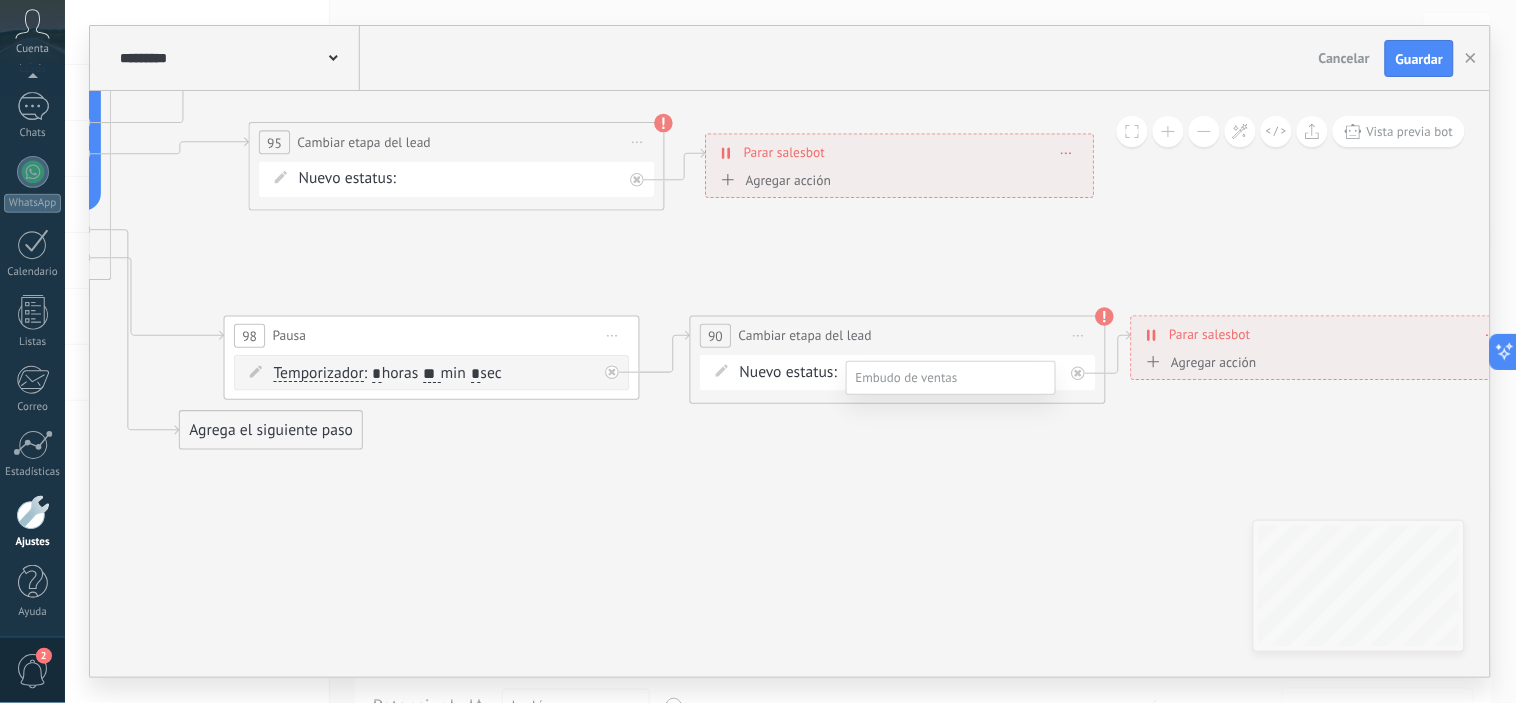 click on "REMARKETIN" at bounding box center (0, 0) 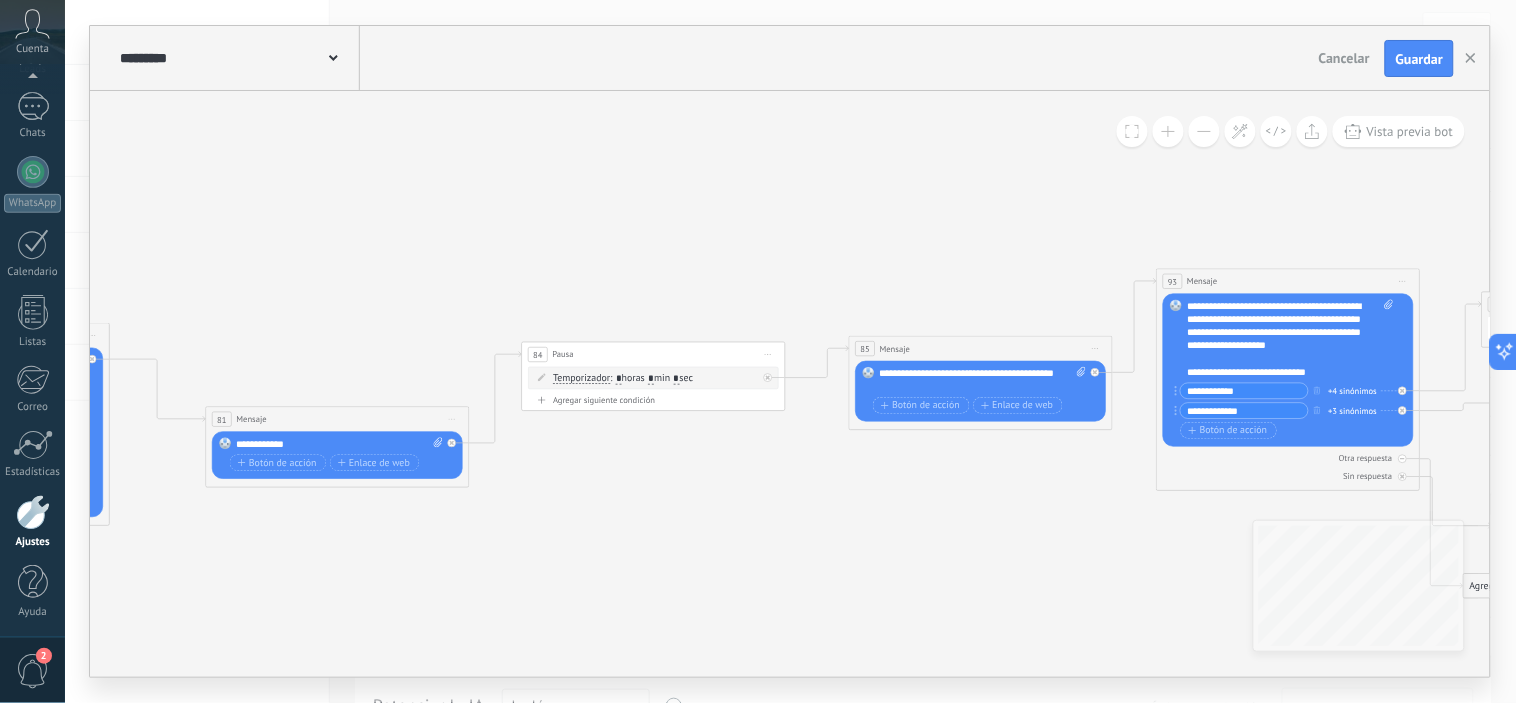 drag, startPoint x: 900, startPoint y: 261, endPoint x: 1036, endPoint y: 225, distance: 140.68404 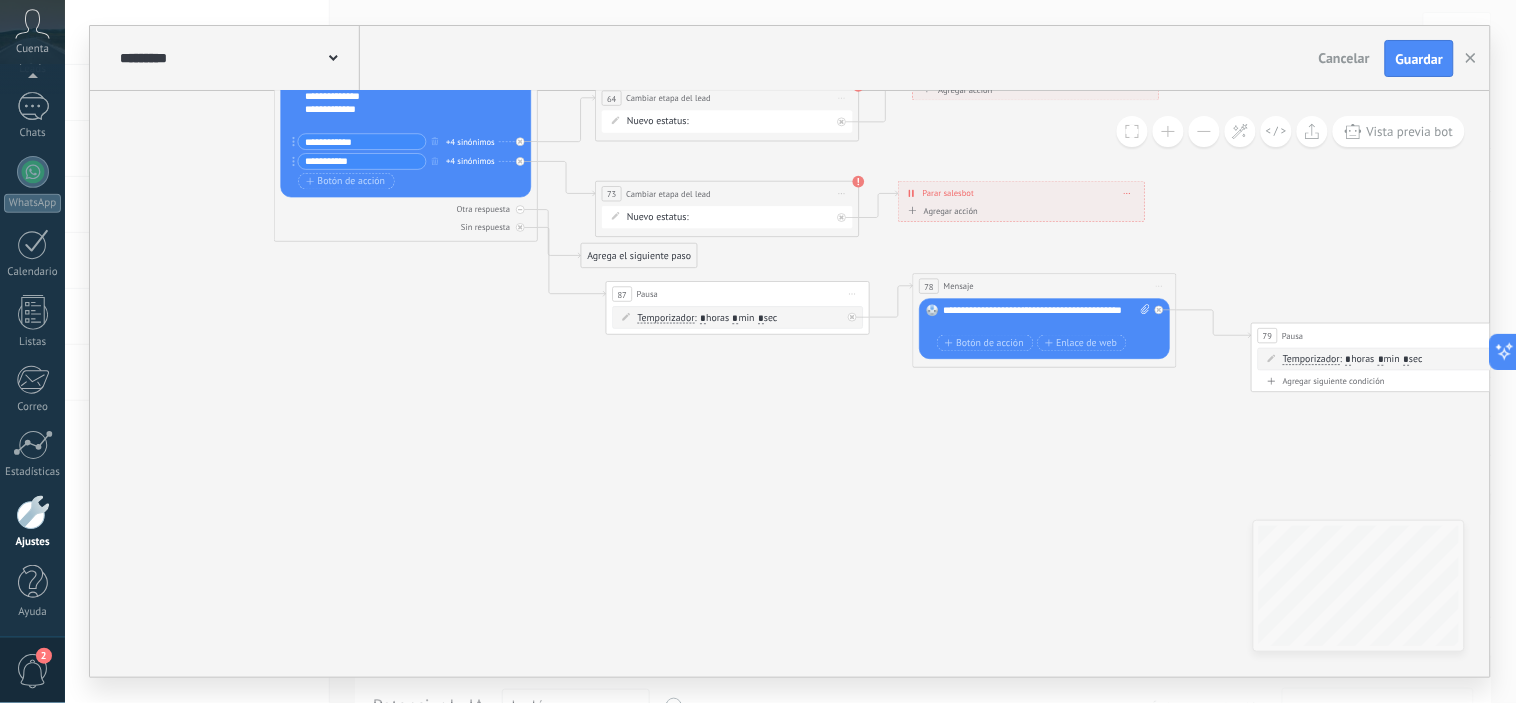 drag, startPoint x: 578, startPoint y: 436, endPoint x: 776, endPoint y: 453, distance: 198.72845 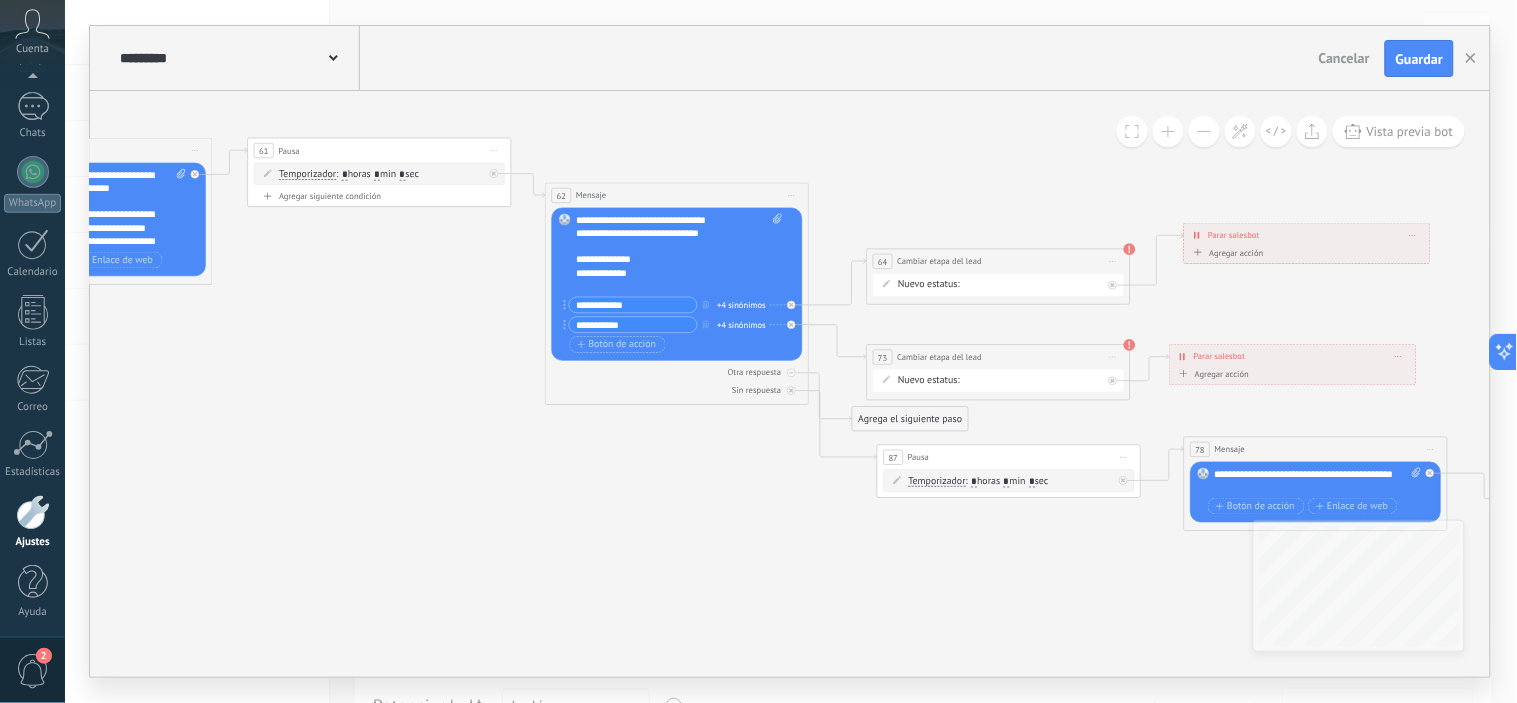 drag, startPoint x: 564, startPoint y: 384, endPoint x: 836, endPoint y: 545, distance: 316.0775 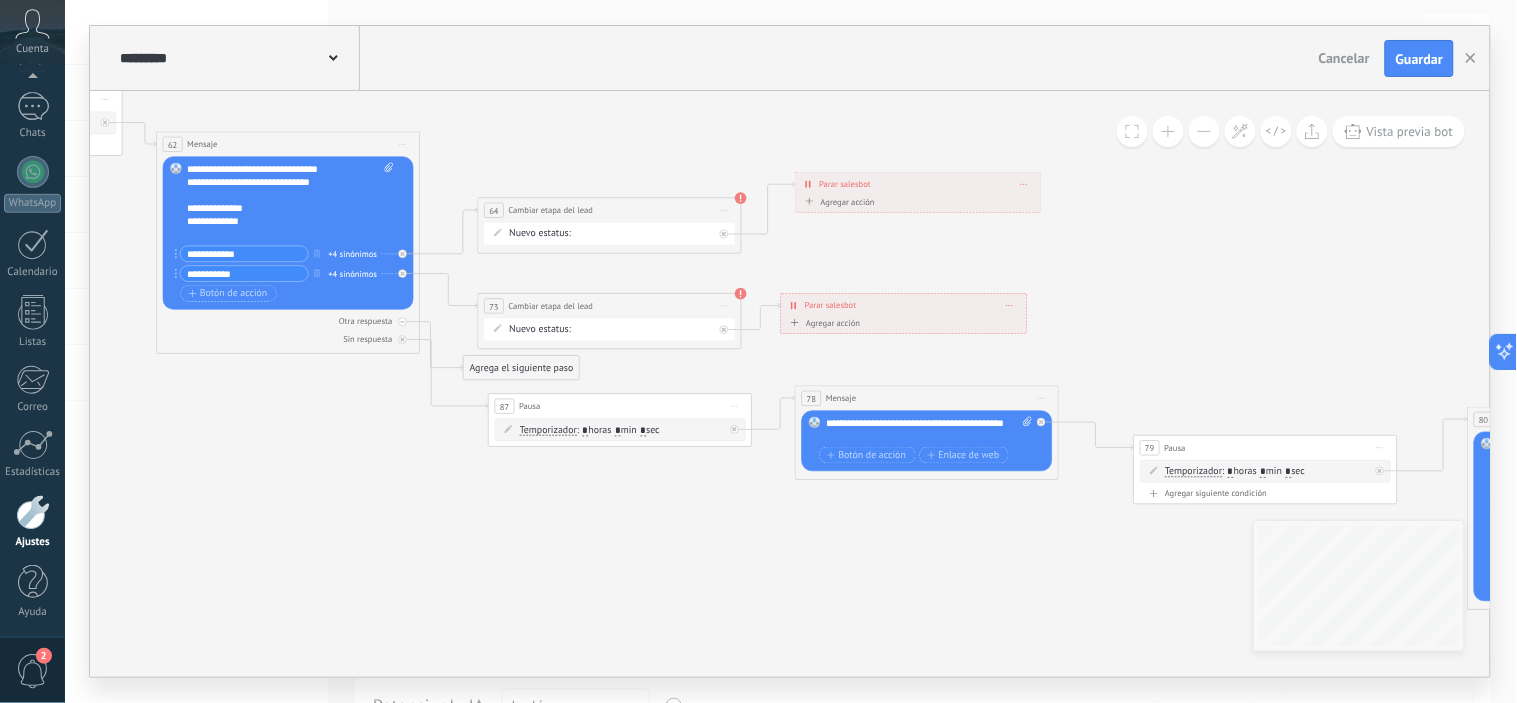 drag, startPoint x: 956, startPoint y: 550, endPoint x: 566, endPoint y: 498, distance: 393.4514 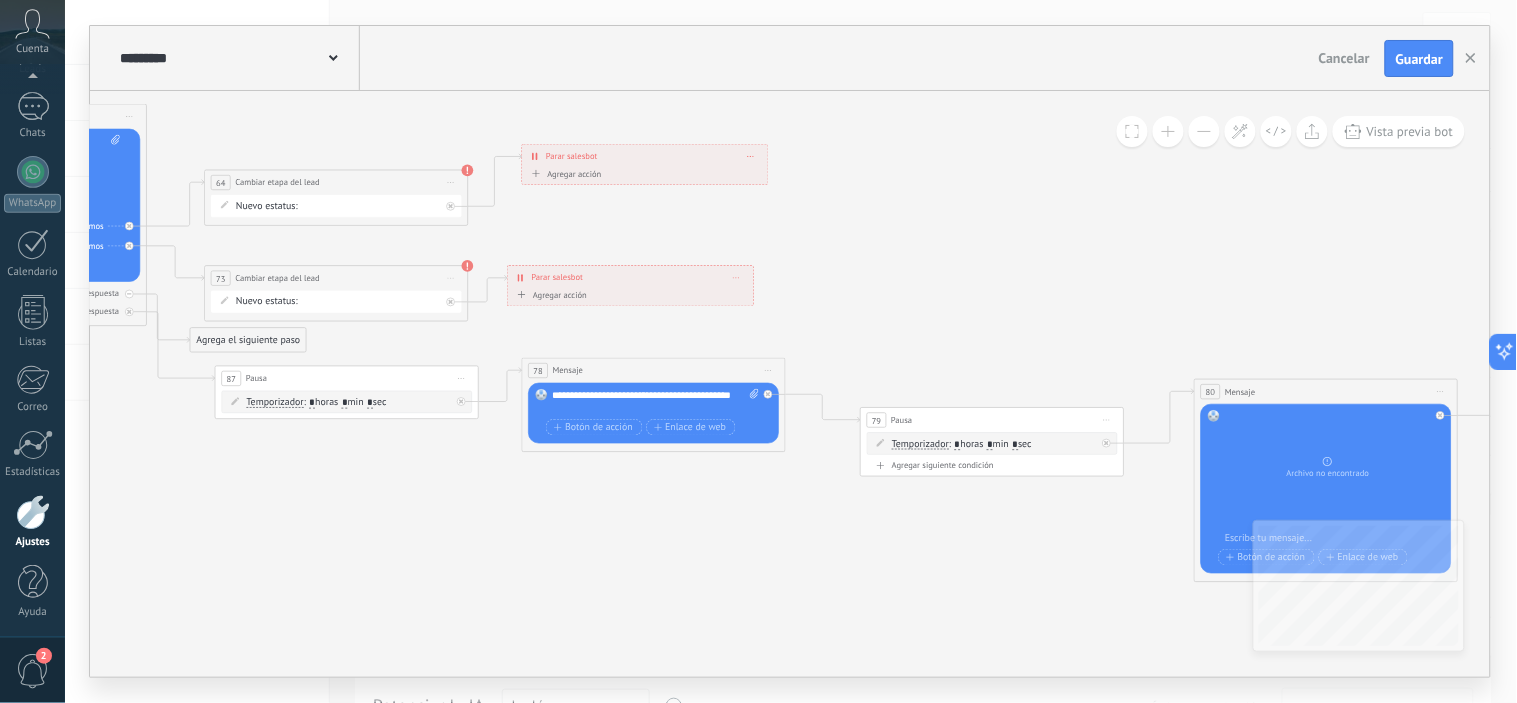 drag, startPoint x: 872, startPoint y: 542, endPoint x: 595, endPoint y: 514, distance: 278.41156 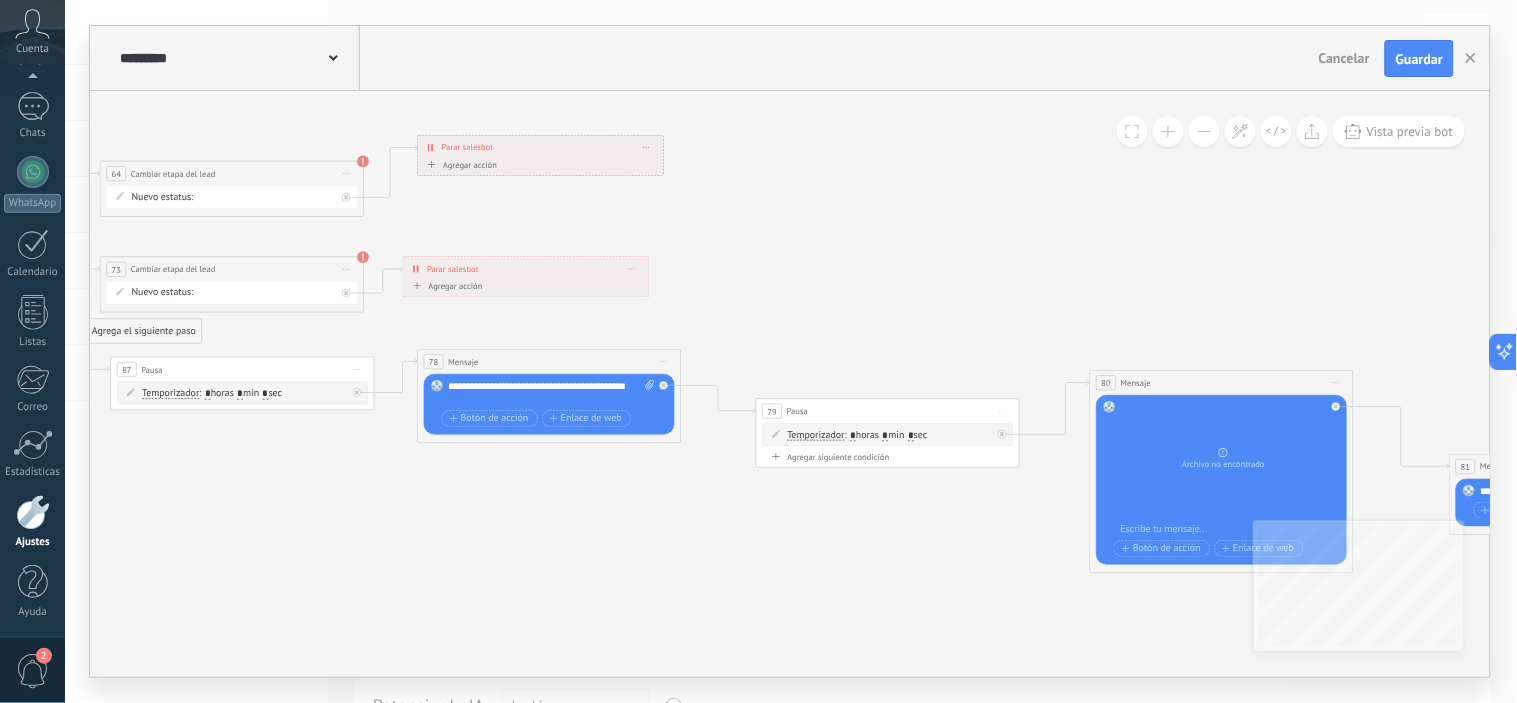 drag, startPoint x: 842, startPoint y: 566, endPoint x: 797, endPoint y: 550, distance: 47.759815 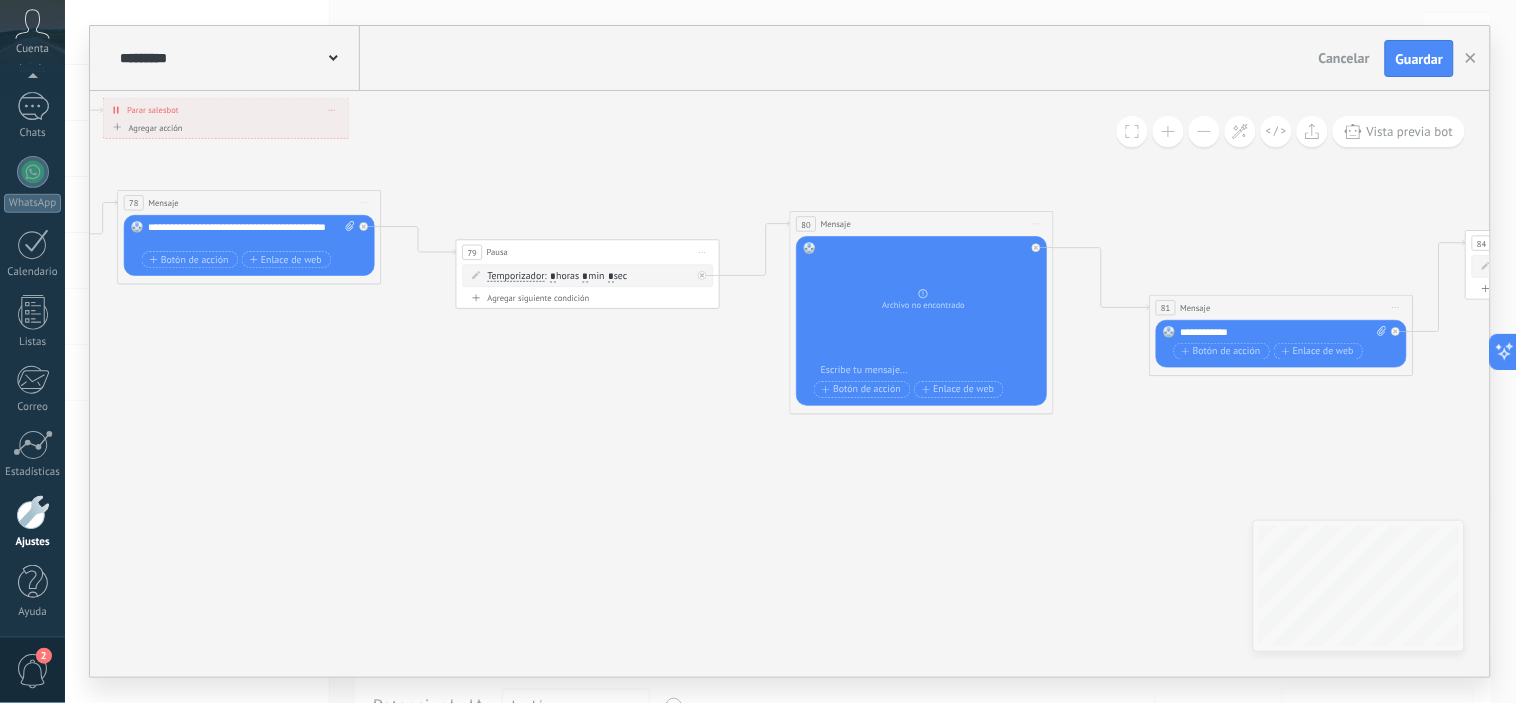 drag, startPoint x: 897, startPoint y: 586, endPoint x: 597, endPoint y: 427, distance: 339.53055 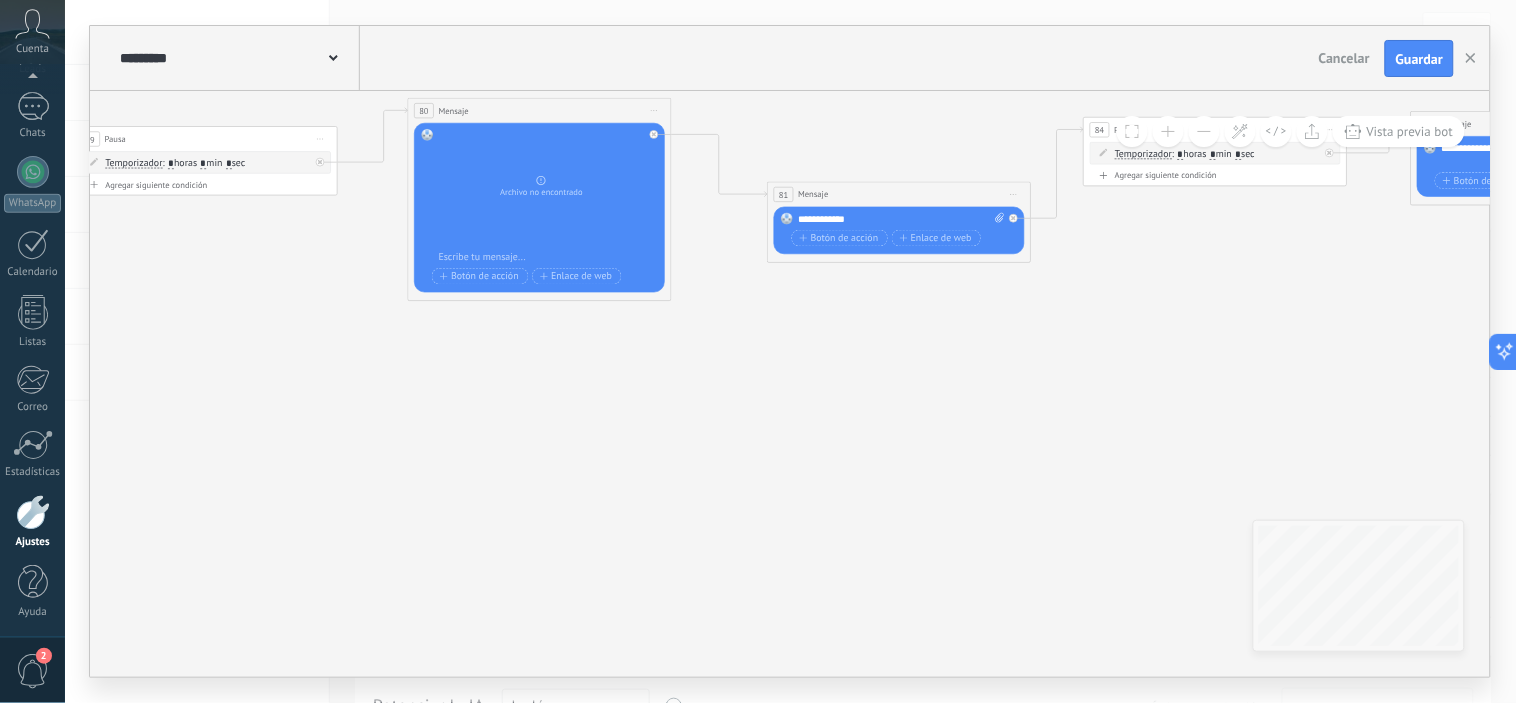 drag, startPoint x: 942, startPoint y: 555, endPoint x: 566, endPoint y: 440, distance: 393.19333 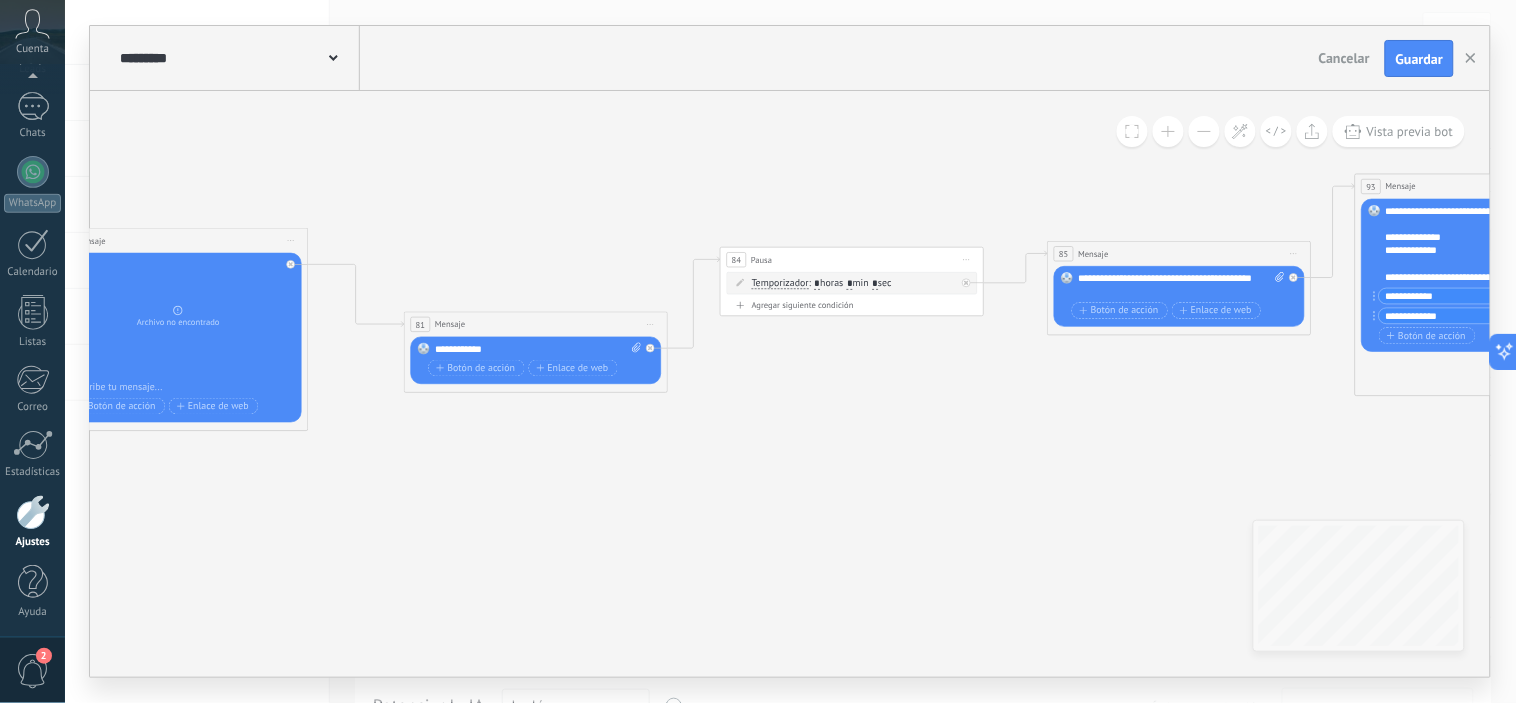 drag, startPoint x: 920, startPoint y: 432, endPoint x: 558, endPoint y: 564, distance: 385.31546 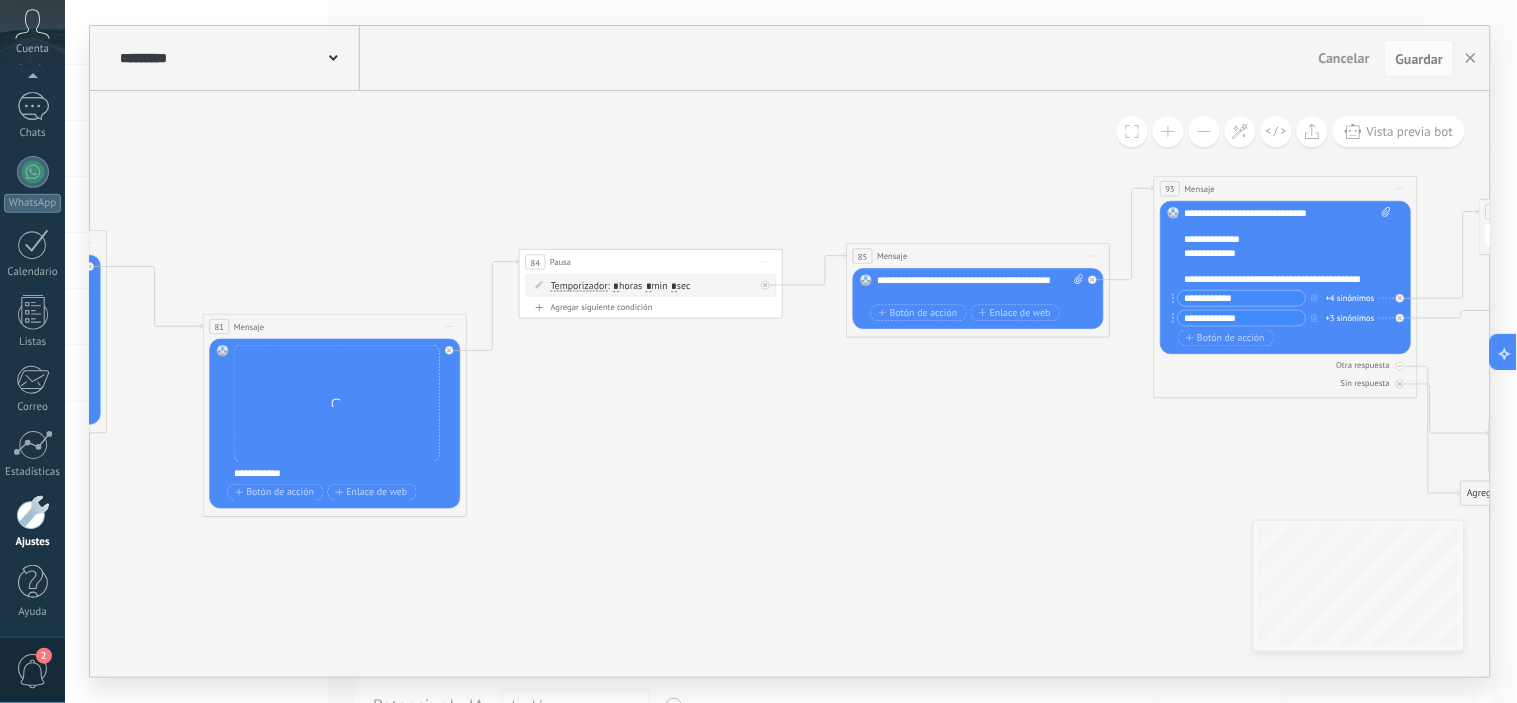 drag, startPoint x: 1104, startPoint y: 404, endPoint x: 903, endPoint y: 406, distance: 201.00995 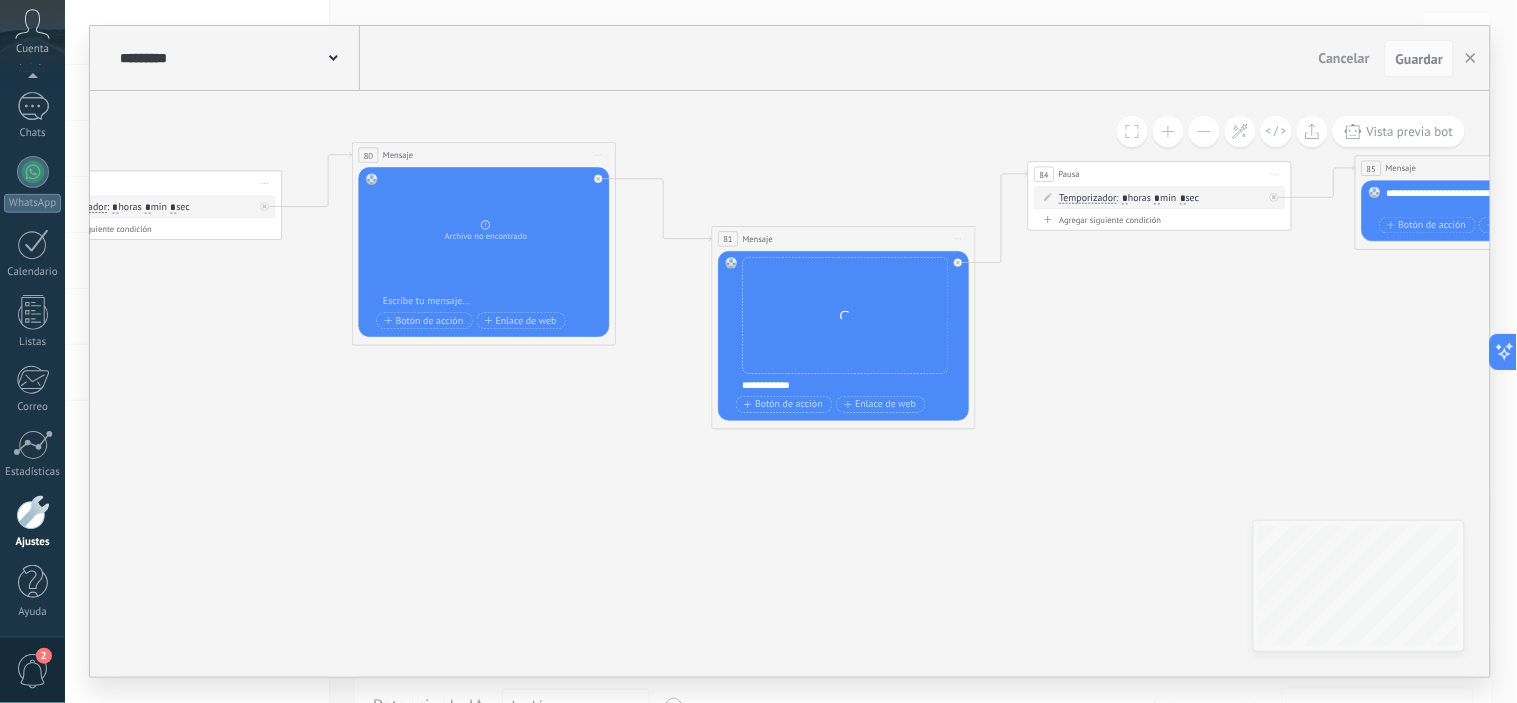 drag, startPoint x: 592, startPoint y: 476, endPoint x: 1103, endPoint y: 388, distance: 518.5219 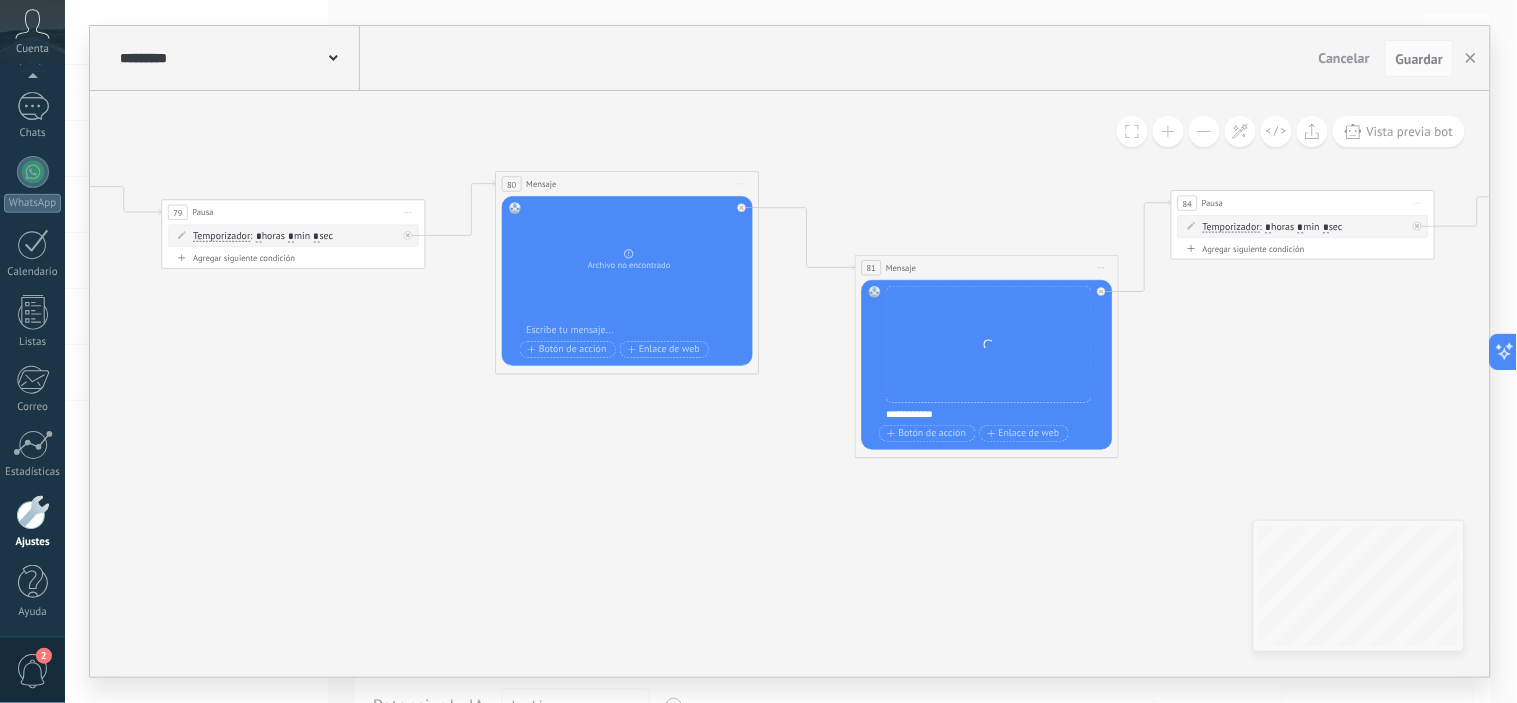 drag, startPoint x: 581, startPoint y: 458, endPoint x: 722, endPoint y: 487, distance: 143.95139 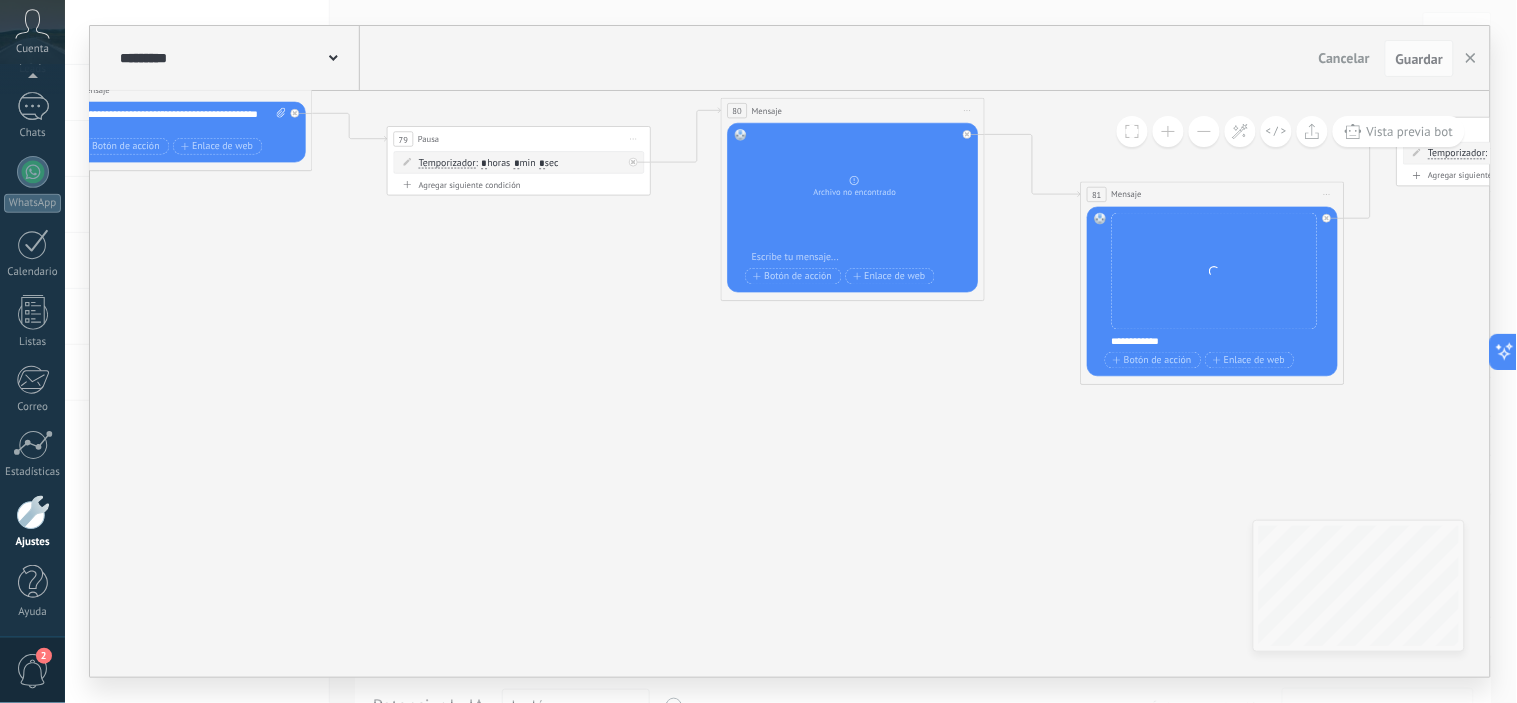 drag, startPoint x: 451, startPoint y: 510, endPoint x: 586, endPoint y: 400, distance: 174.14075 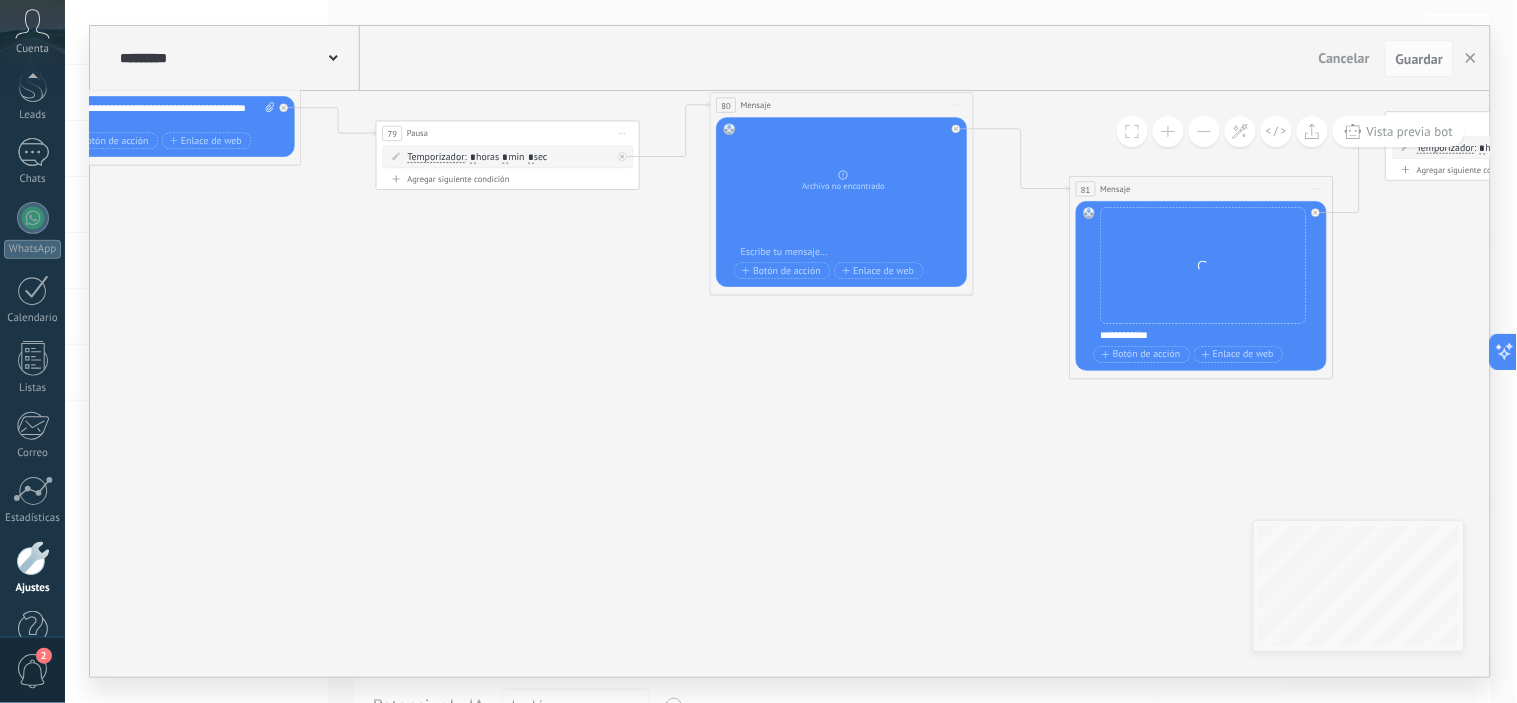 scroll, scrollTop: 128, scrollLeft: 0, axis: vertical 